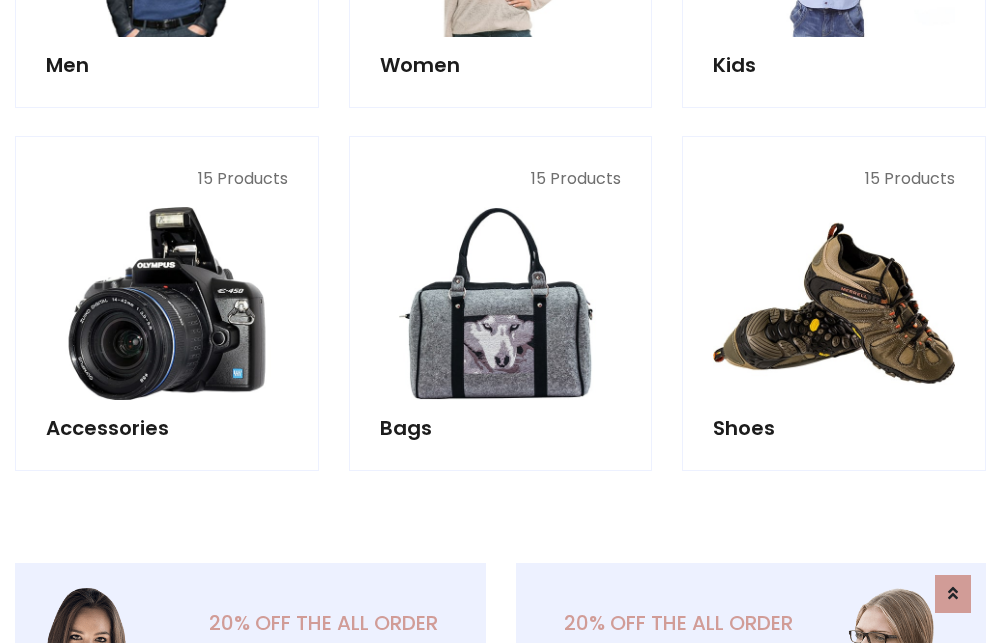 scroll, scrollTop: 853, scrollLeft: 0, axis: vertical 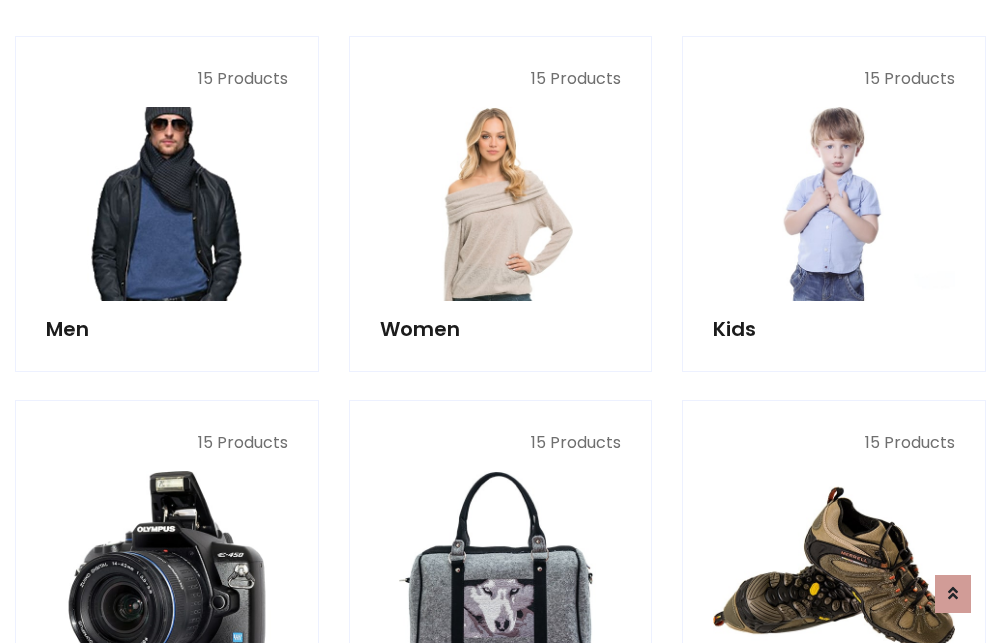 click at bounding box center (167, 204) 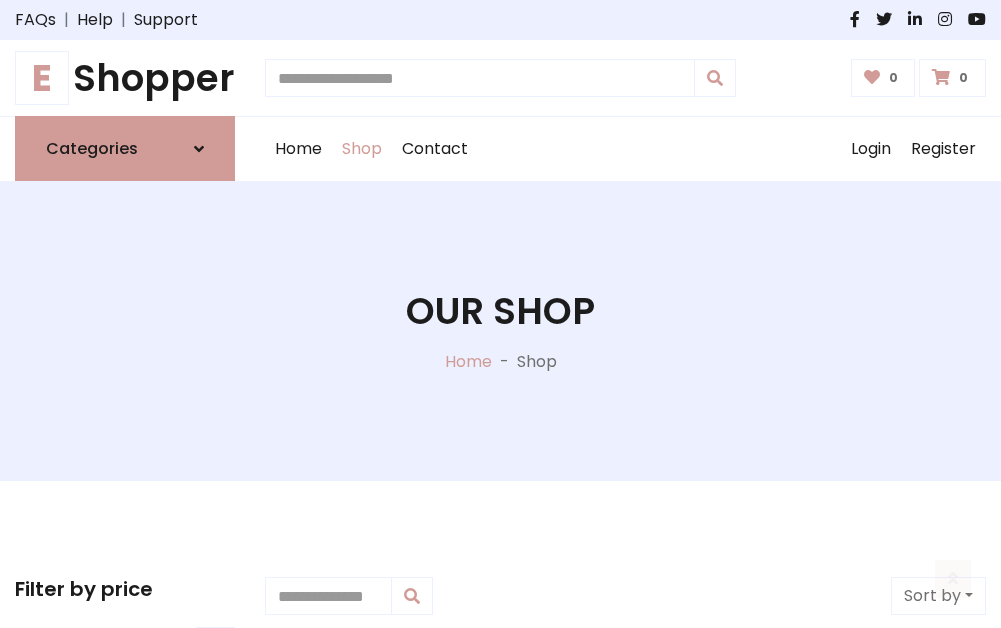 scroll, scrollTop: 807, scrollLeft: 0, axis: vertical 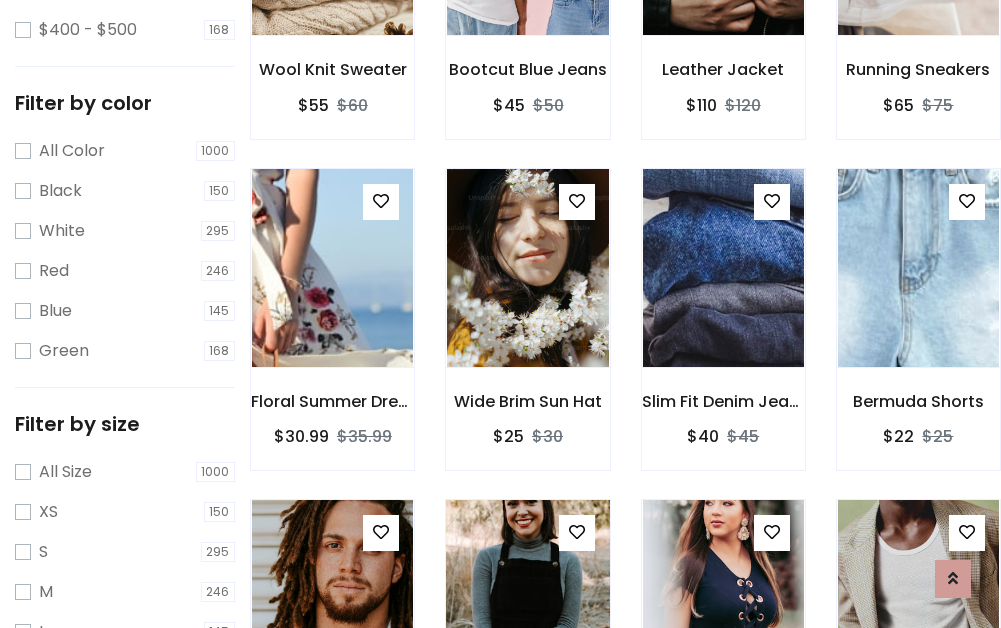 click at bounding box center [527, 599] 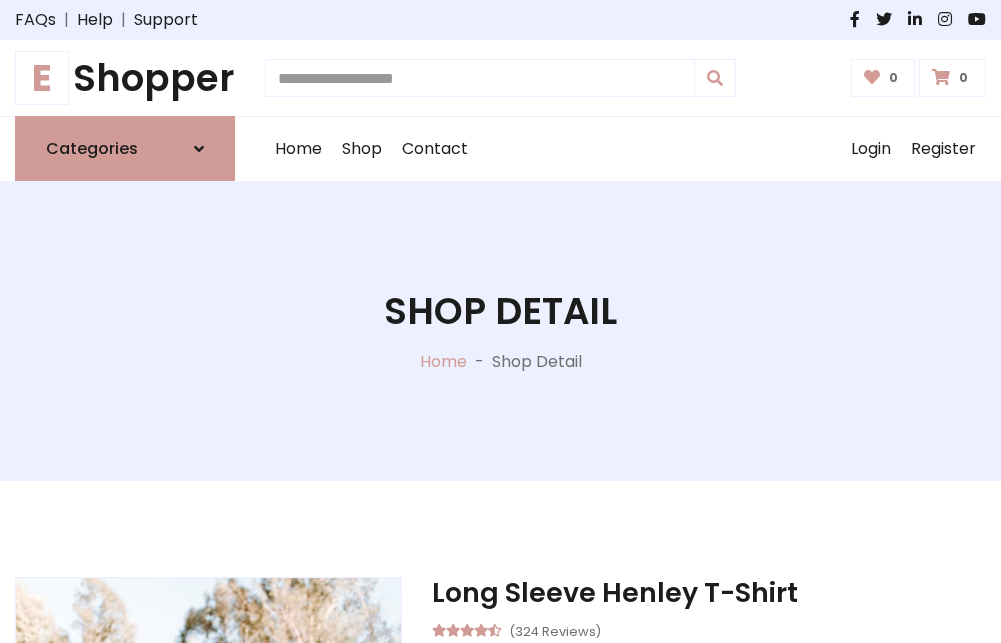 scroll, scrollTop: 0, scrollLeft: 0, axis: both 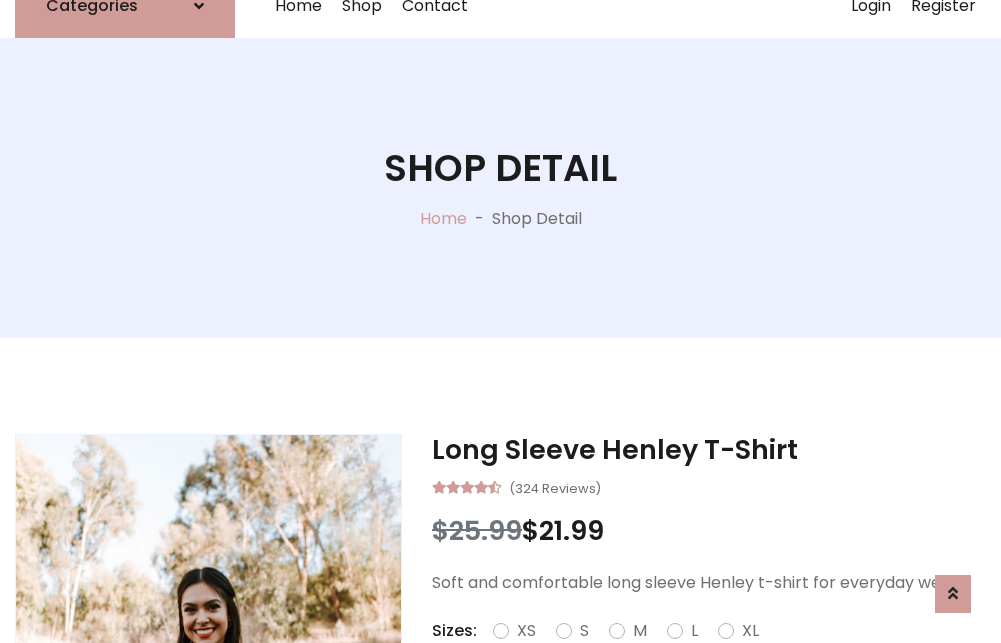 click on "Red" at bounding box center (722, 655) 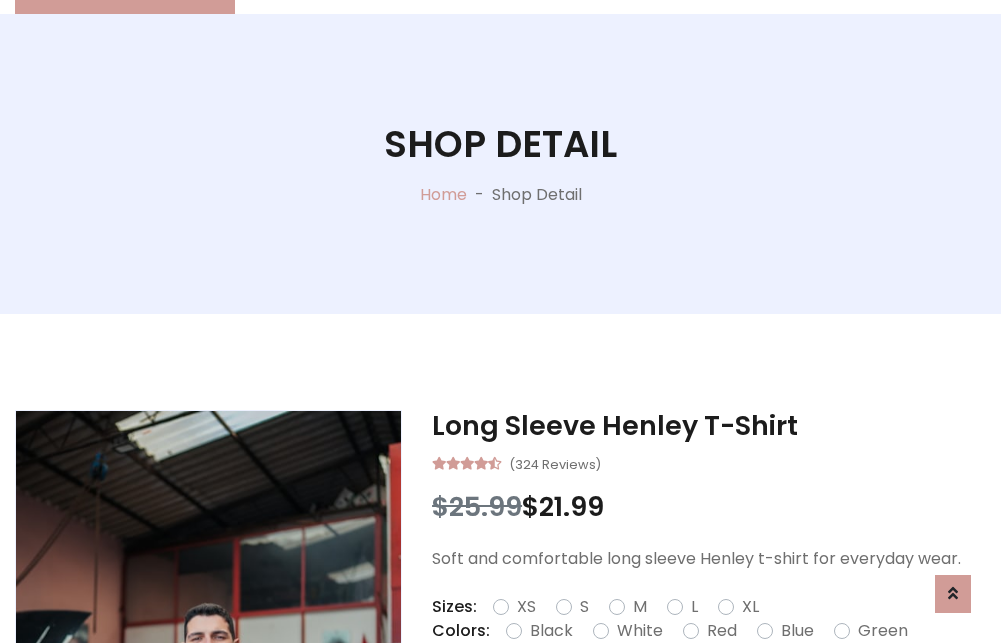 click on "Add To Cart" at bounding box center (653, 694) 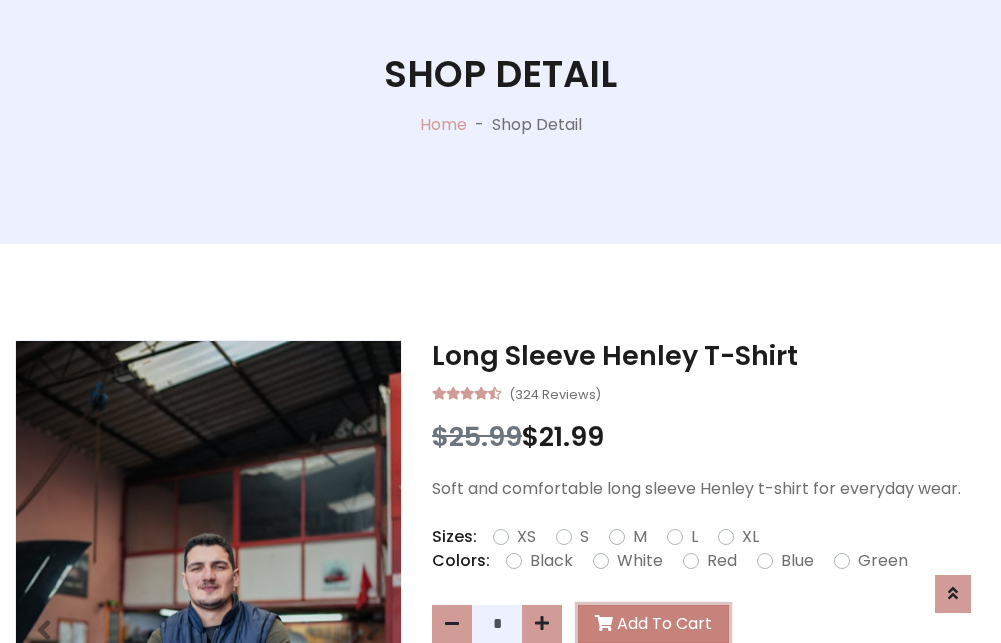 scroll, scrollTop: 0, scrollLeft: 0, axis: both 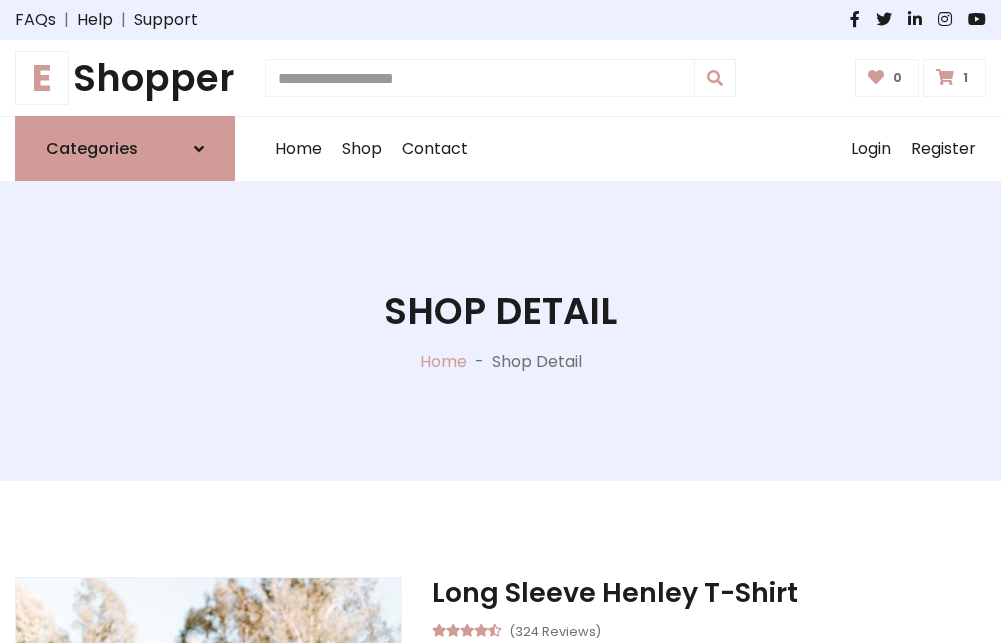 click at bounding box center [945, 77] 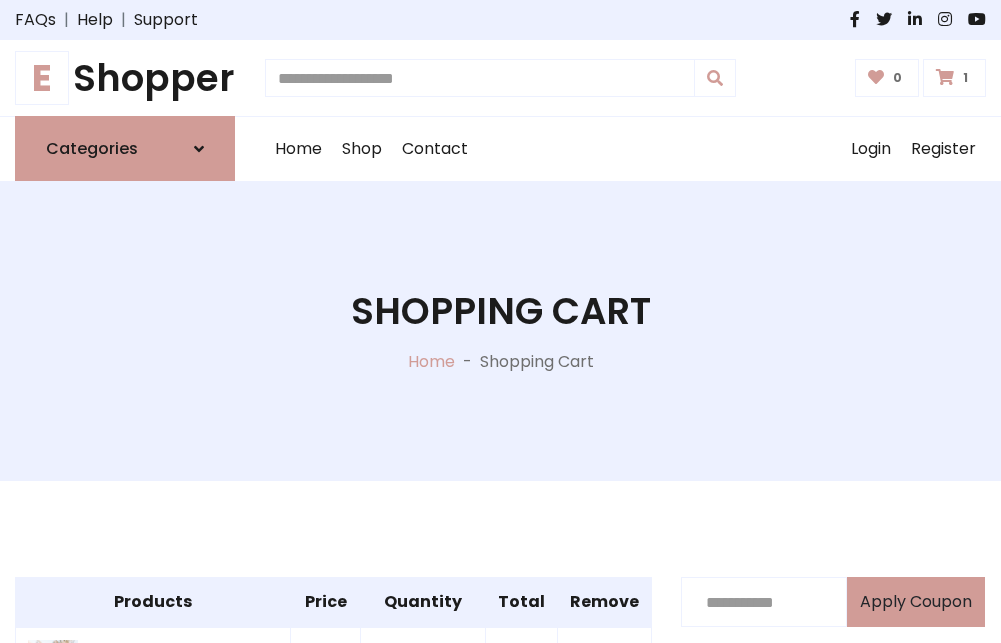 scroll, scrollTop: 474, scrollLeft: 0, axis: vertical 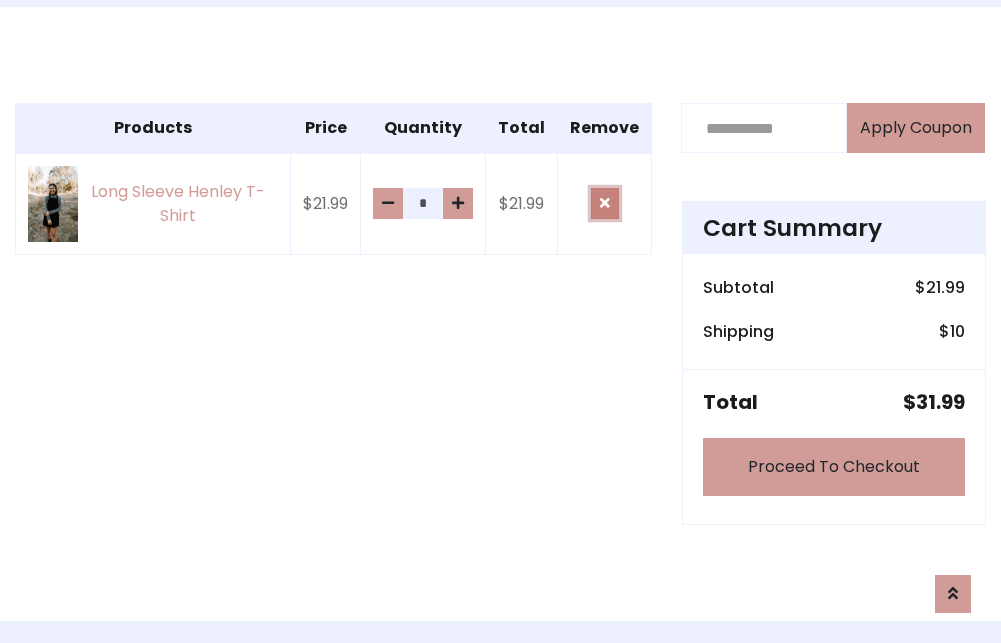 click at bounding box center (605, 203) 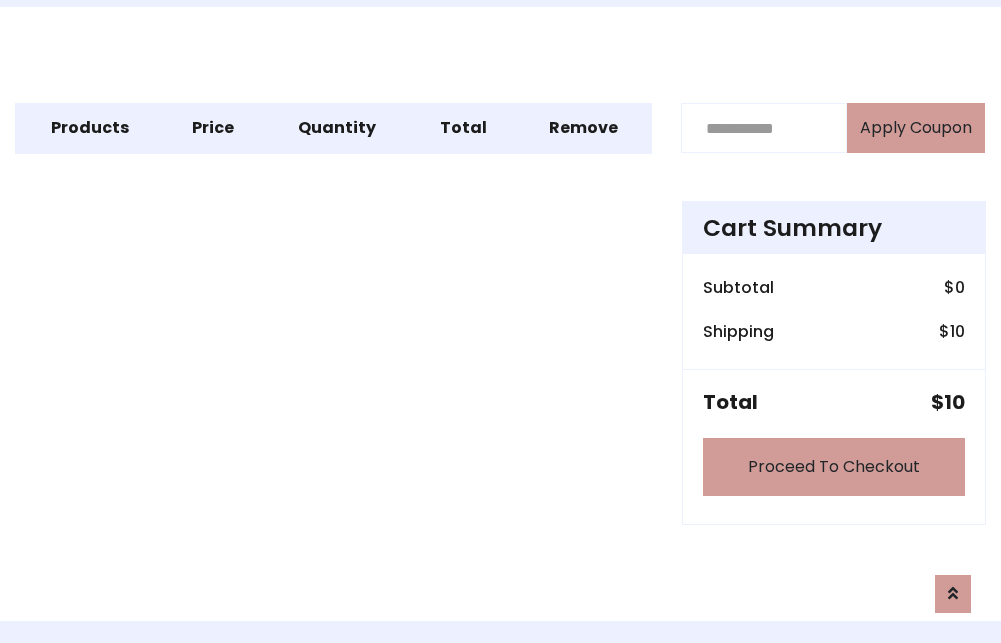 scroll, scrollTop: 247, scrollLeft: 0, axis: vertical 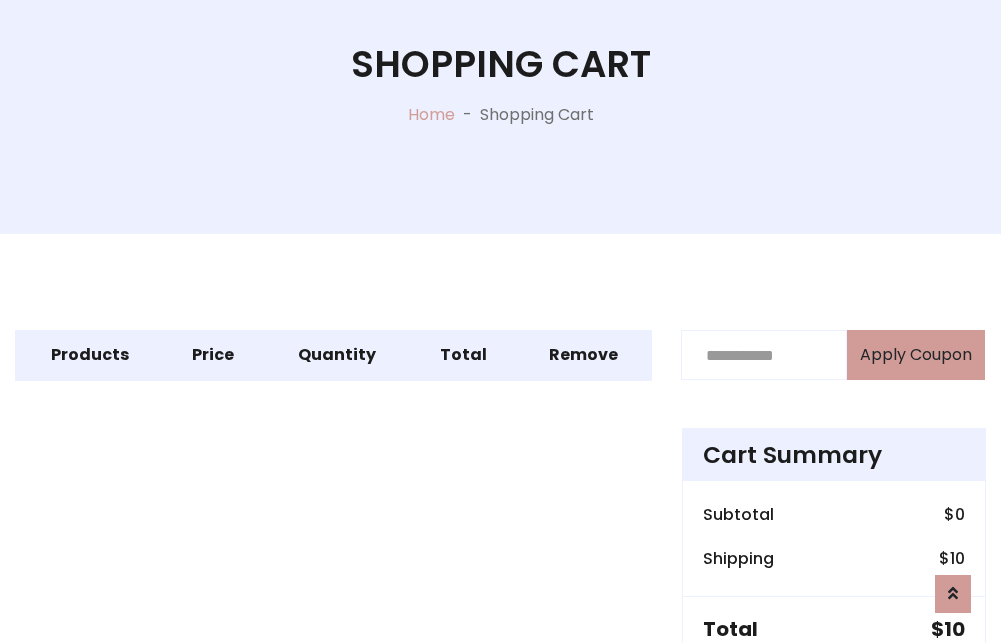 click on "Proceed To Checkout" at bounding box center (834, 694) 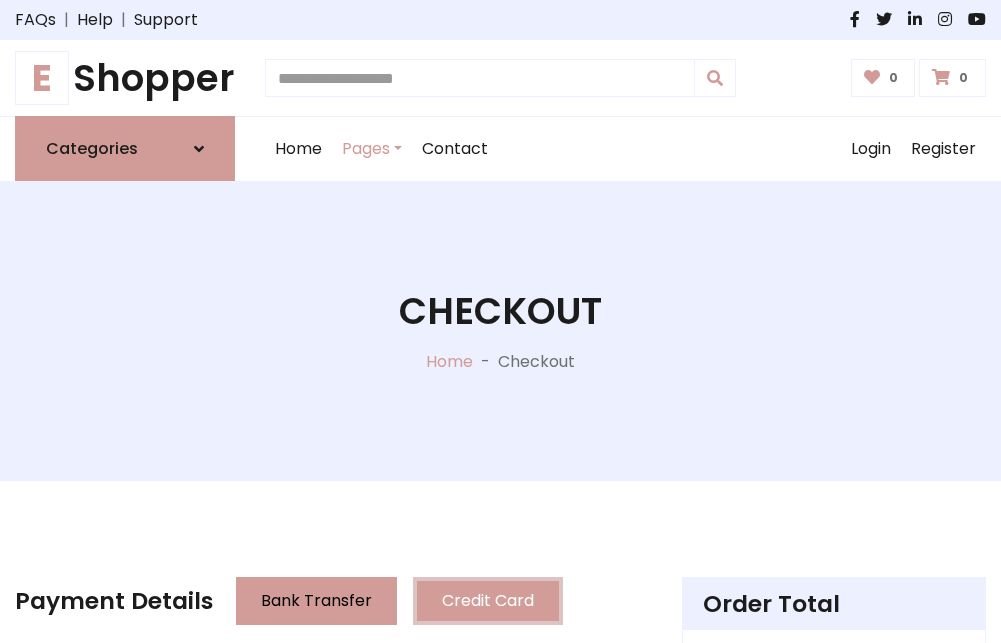 scroll, scrollTop: 137, scrollLeft: 0, axis: vertical 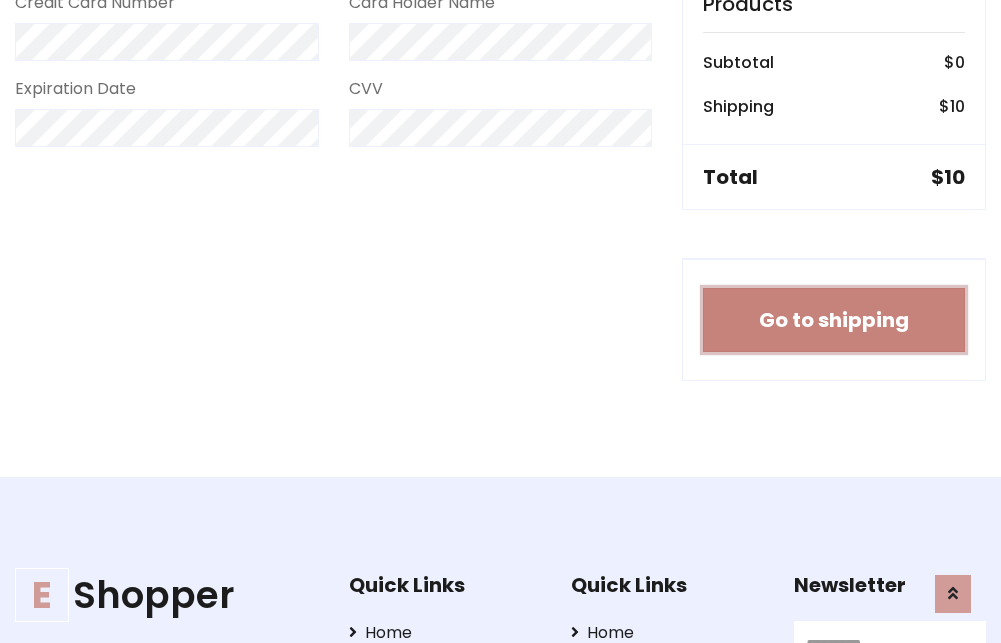 click on "Go to shipping" at bounding box center (834, 320) 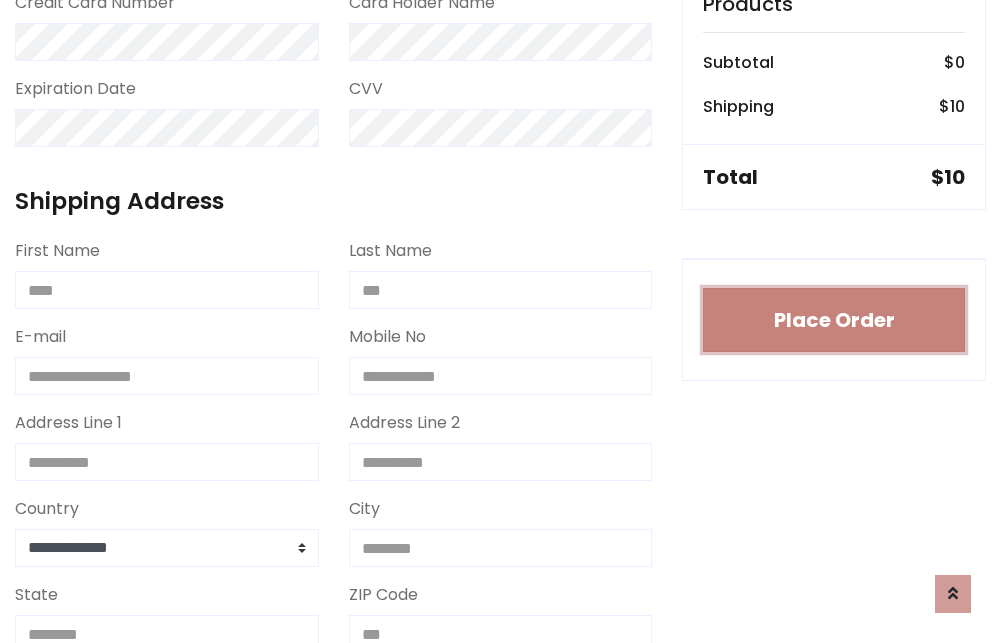 type 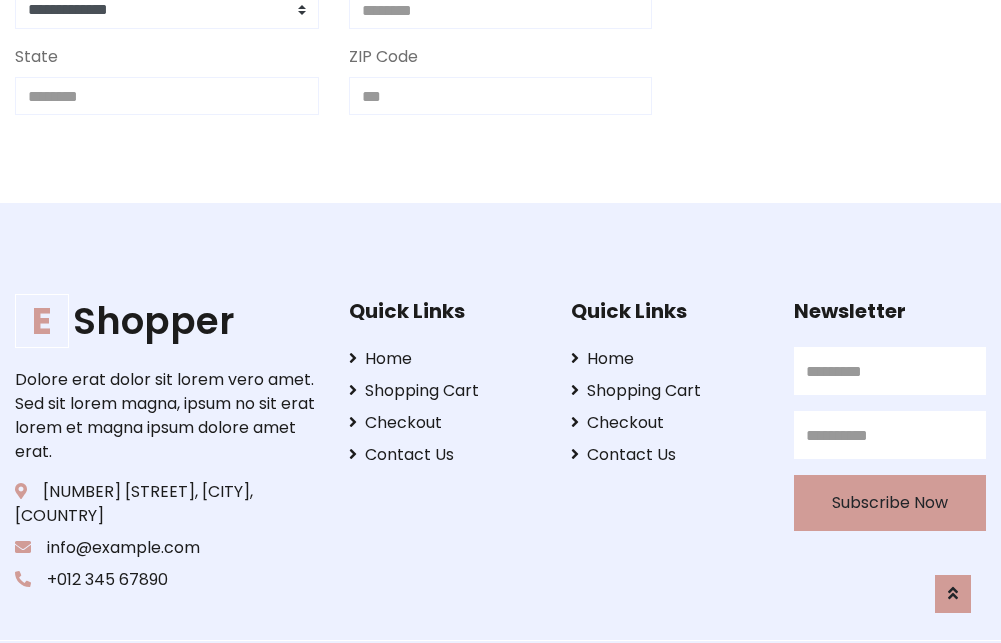scroll, scrollTop: 713, scrollLeft: 0, axis: vertical 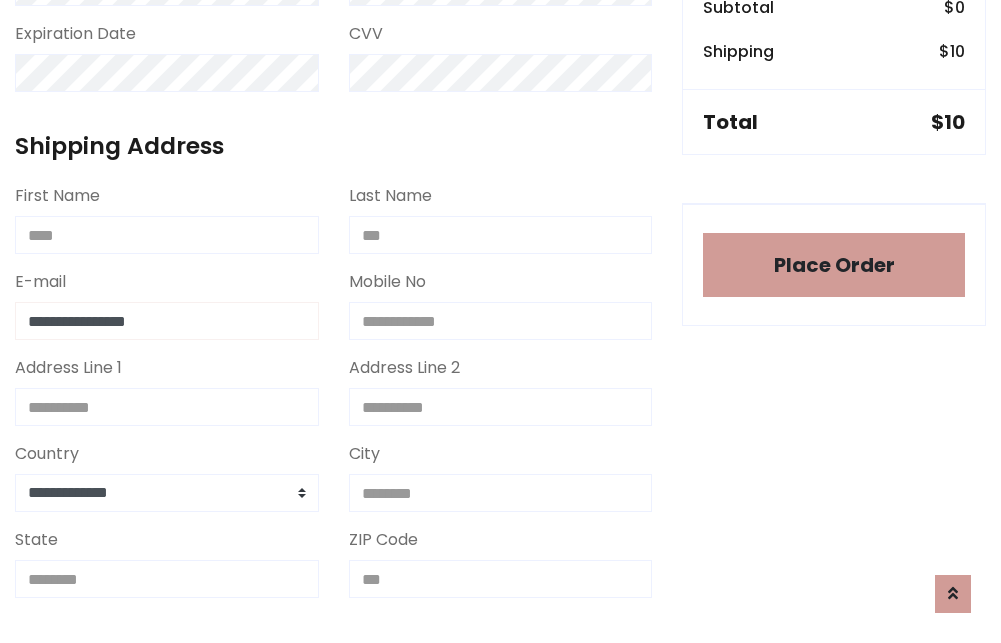 type on "**********" 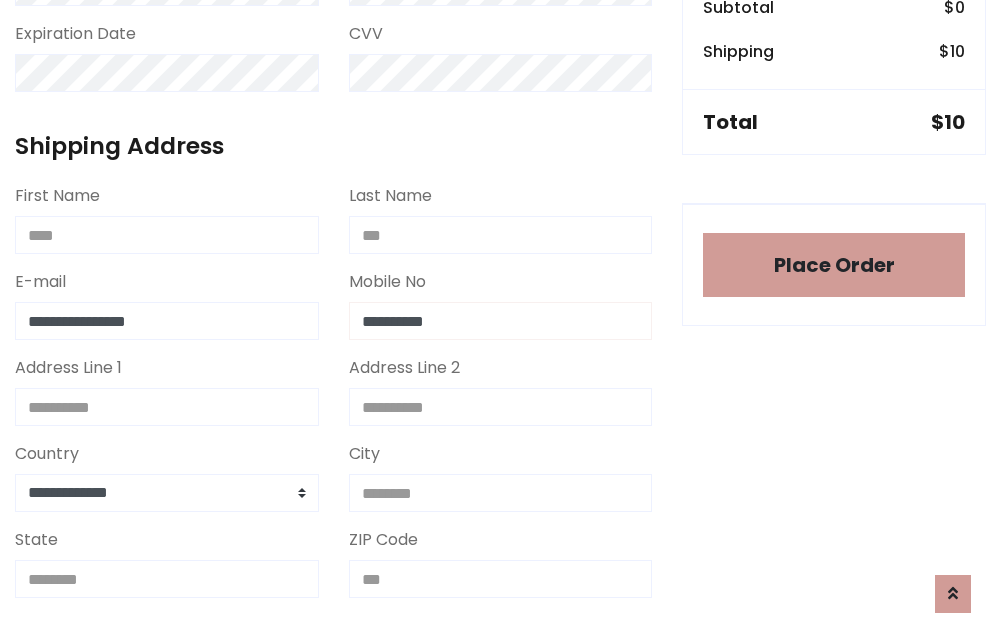 type on "**********" 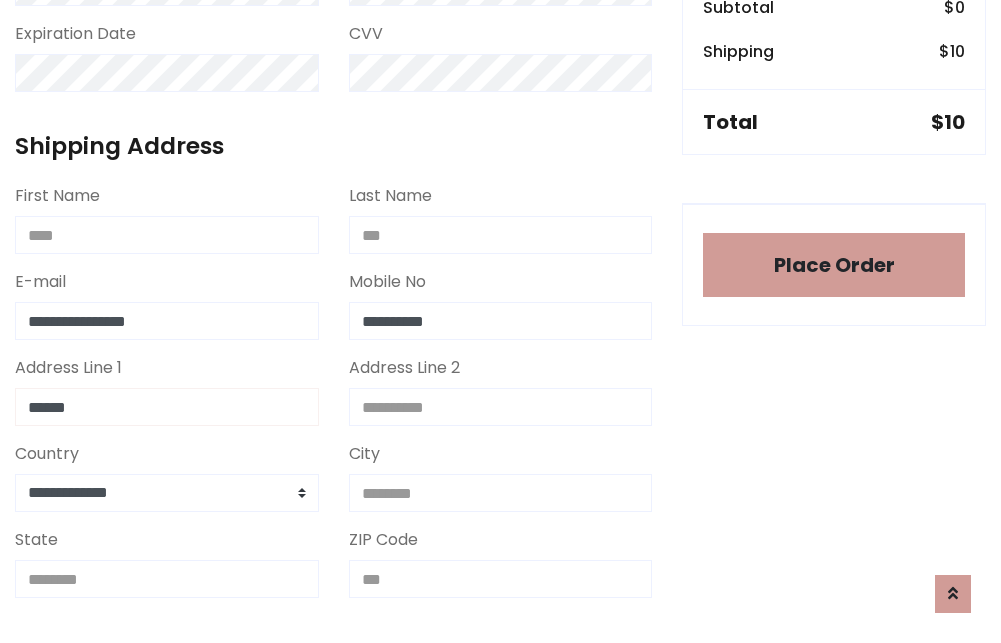 type on "******" 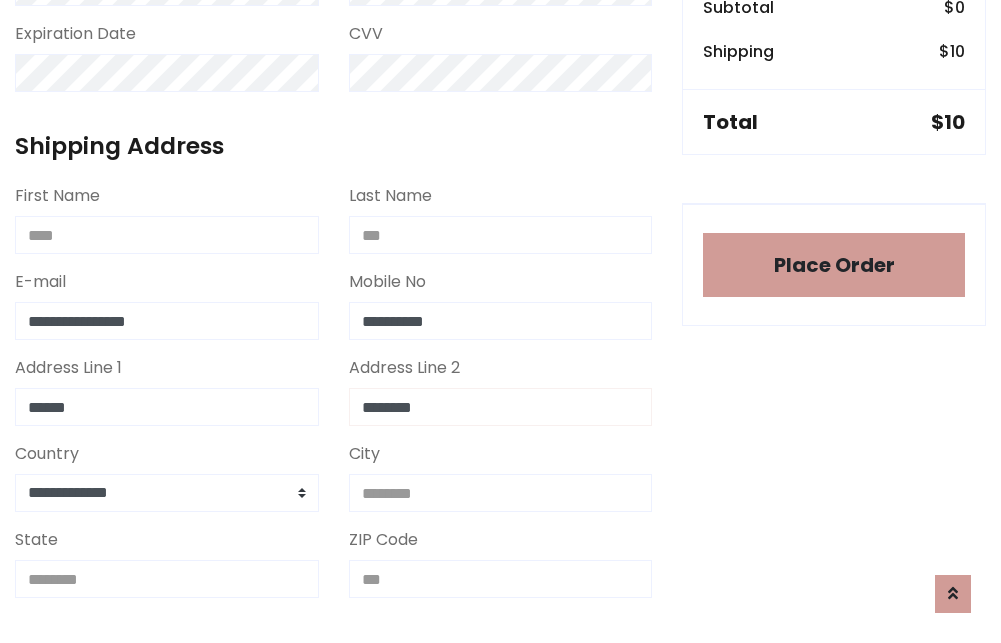 type on "********" 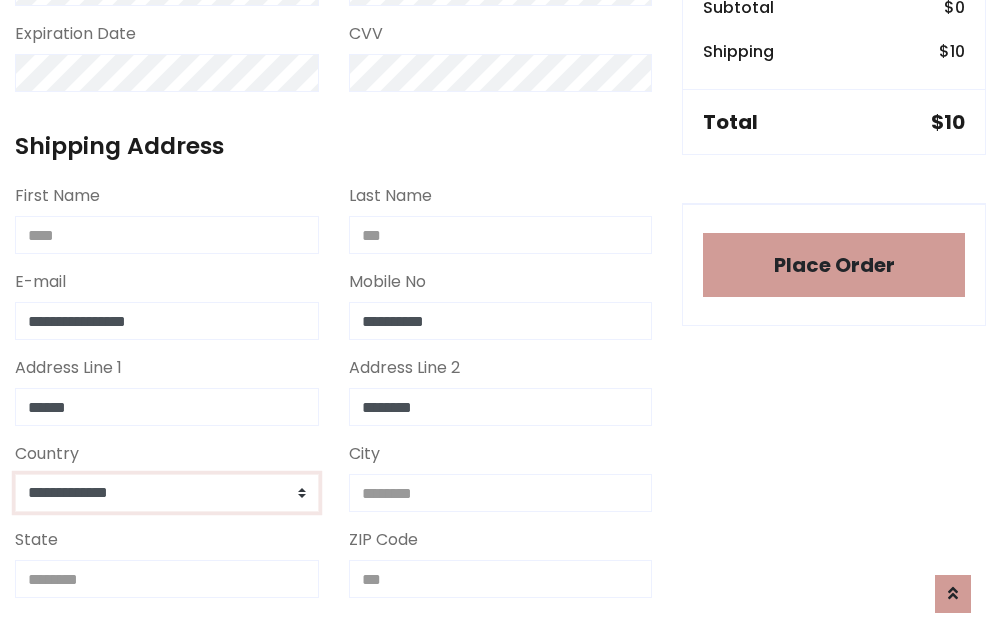select on "*******" 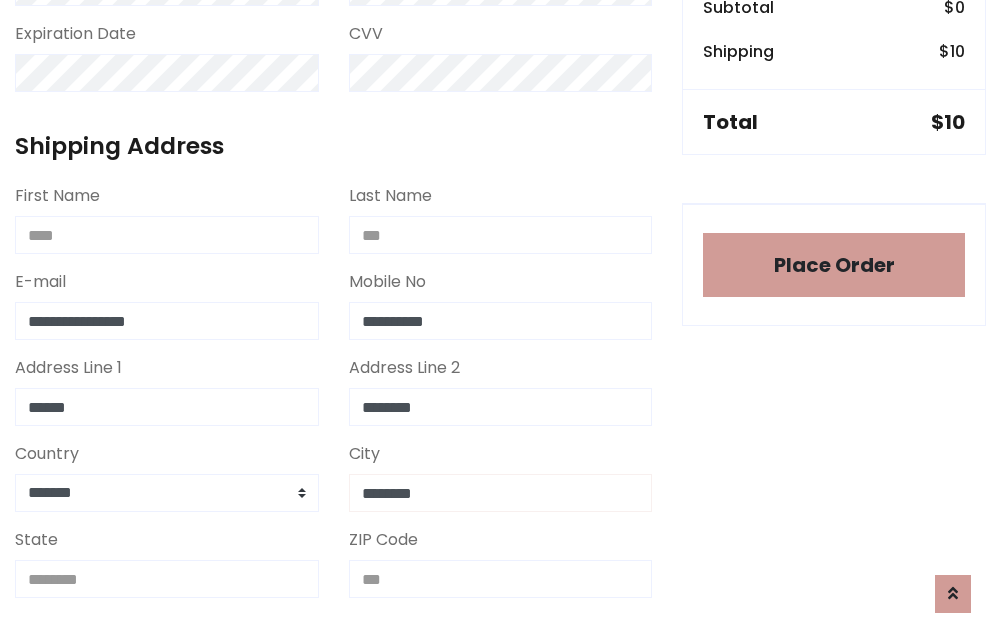 type on "********" 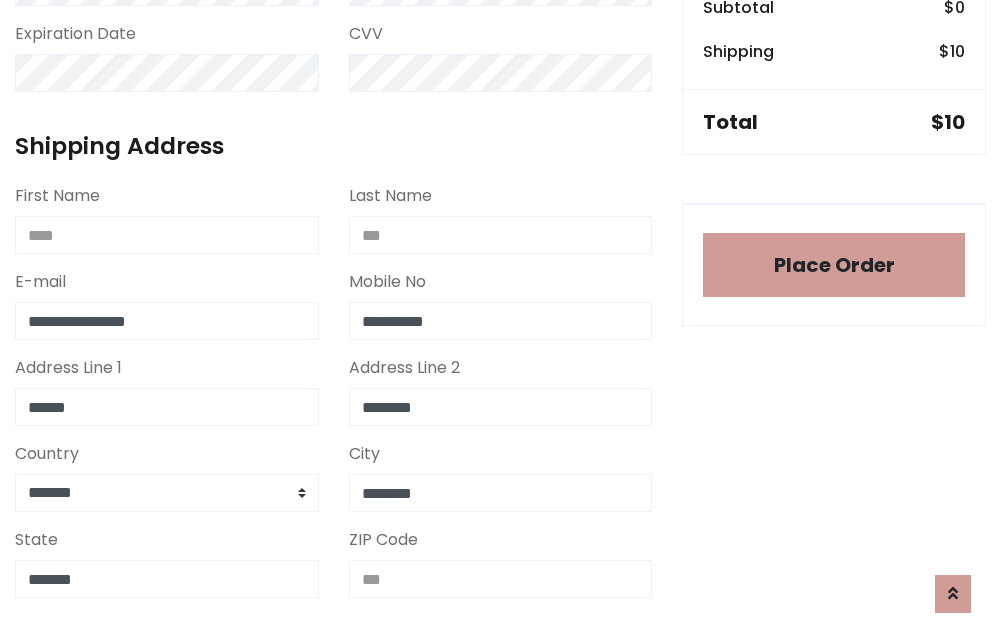 type on "*******" 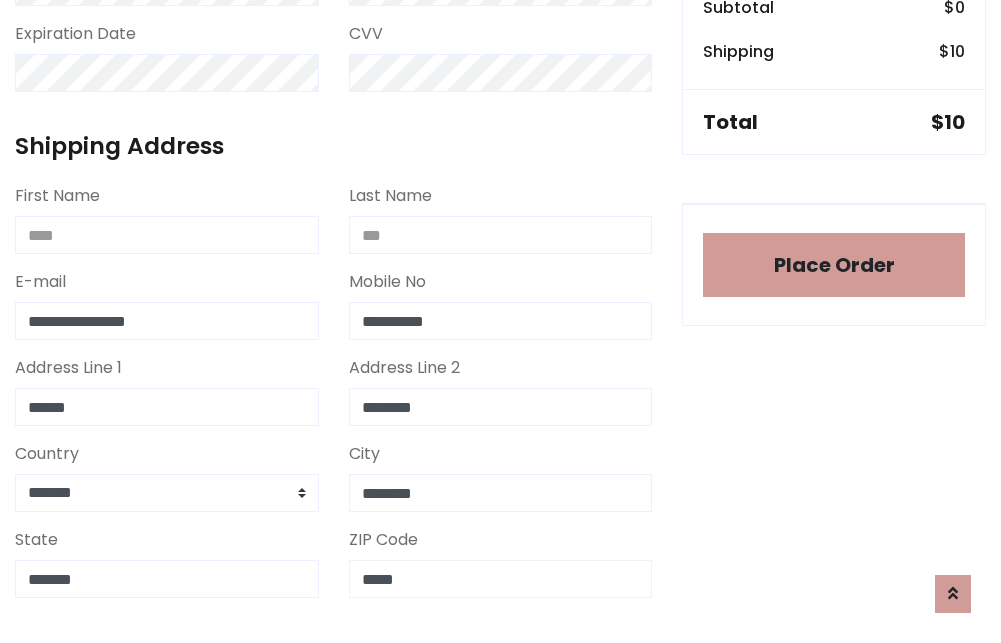 scroll, scrollTop: 403, scrollLeft: 0, axis: vertical 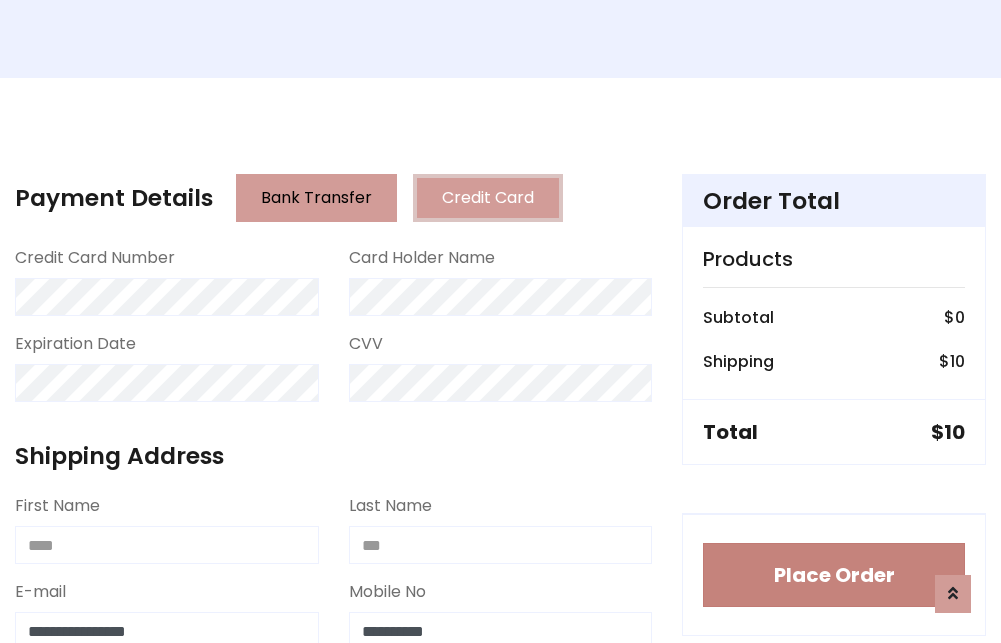 type on "*****" 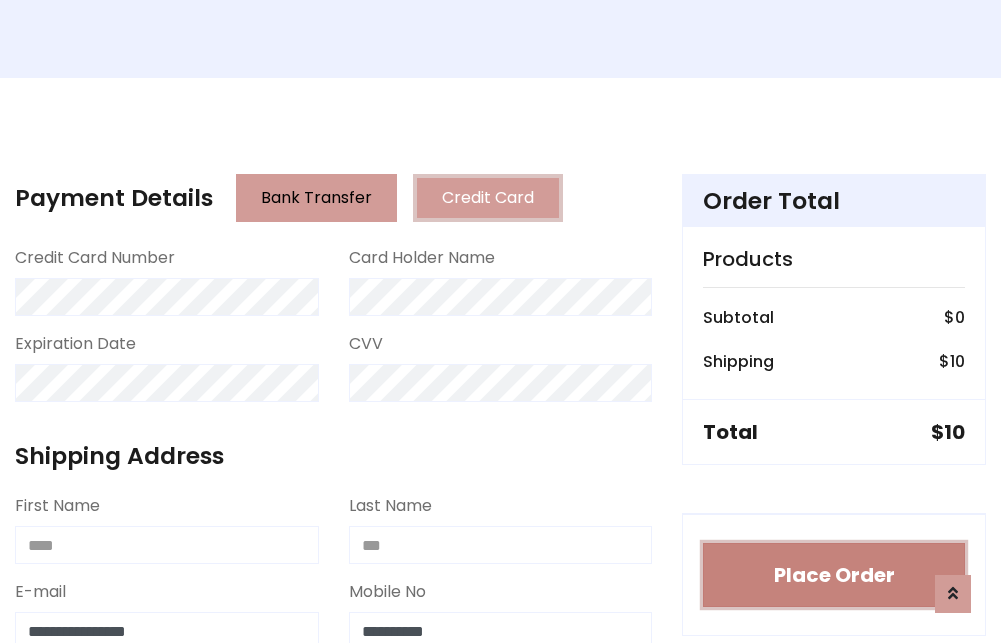 click on "Place Order" at bounding box center [834, 575] 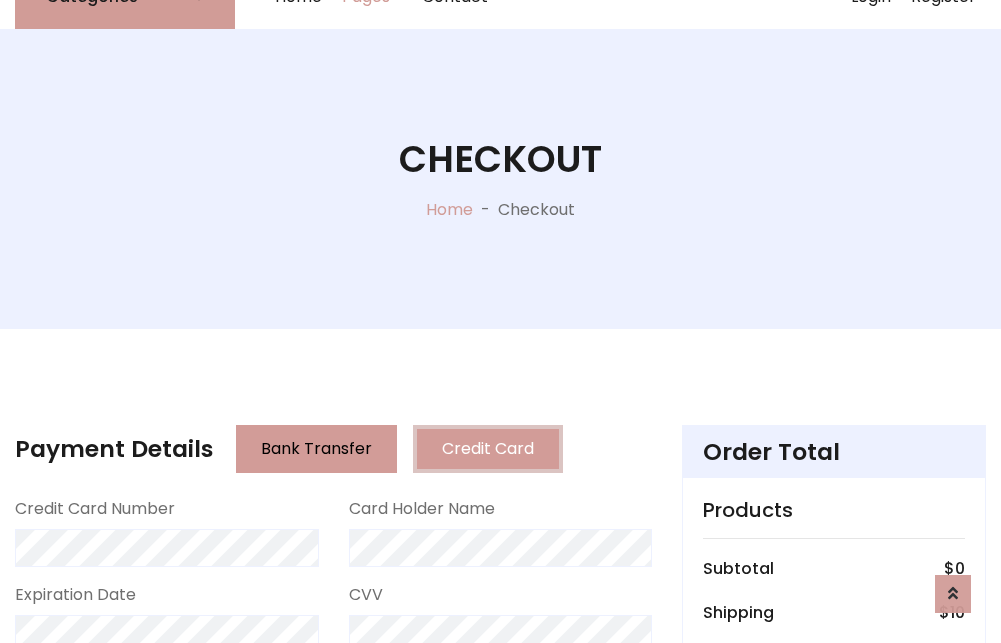 scroll, scrollTop: 0, scrollLeft: 0, axis: both 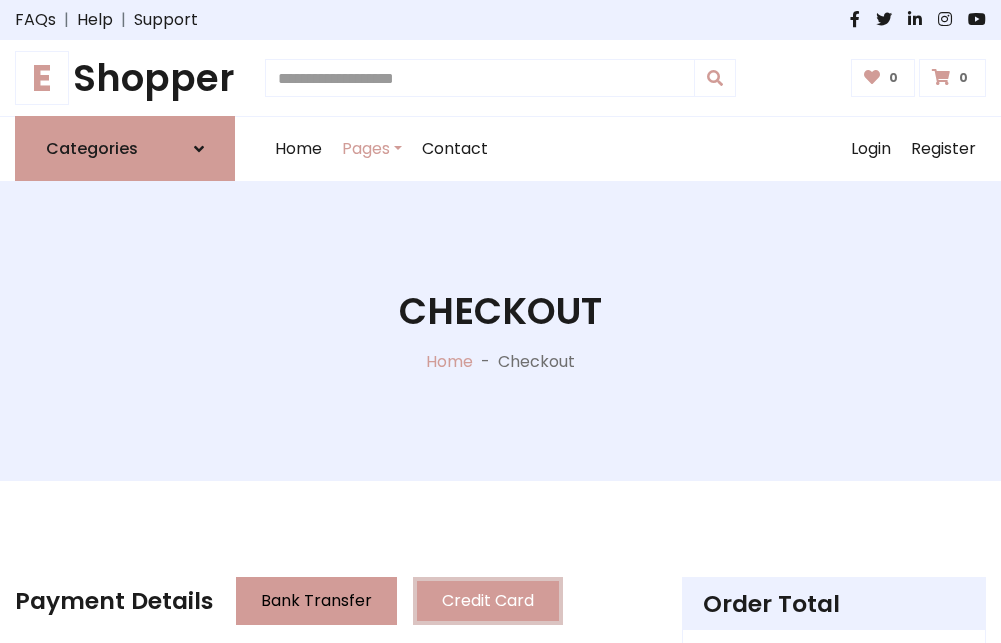 click on "E Shopper" at bounding box center (125, 78) 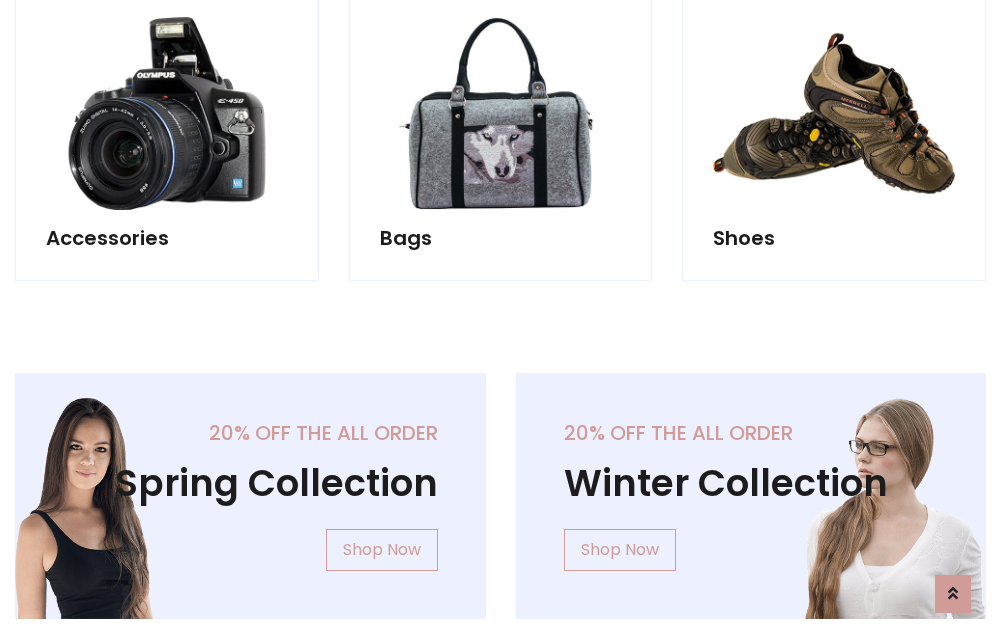 scroll, scrollTop: 770, scrollLeft: 0, axis: vertical 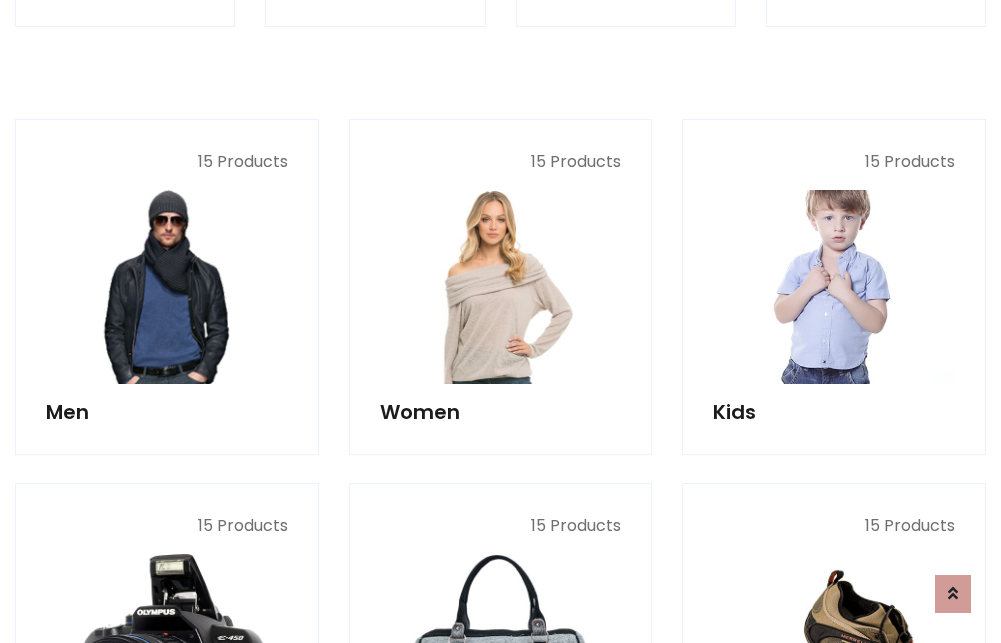 click at bounding box center [834, 287] 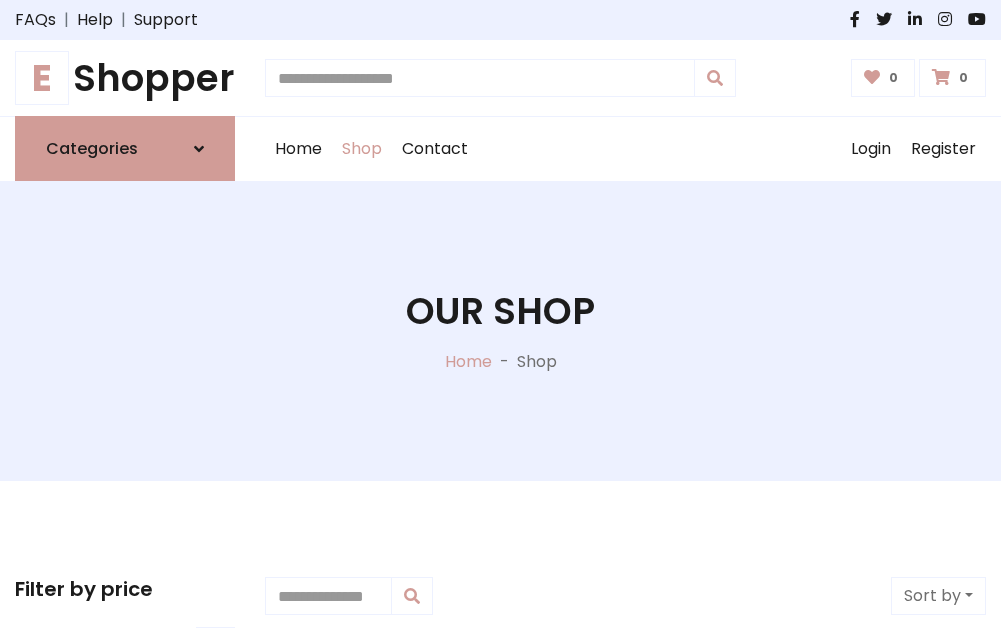 scroll, scrollTop: 549, scrollLeft: 0, axis: vertical 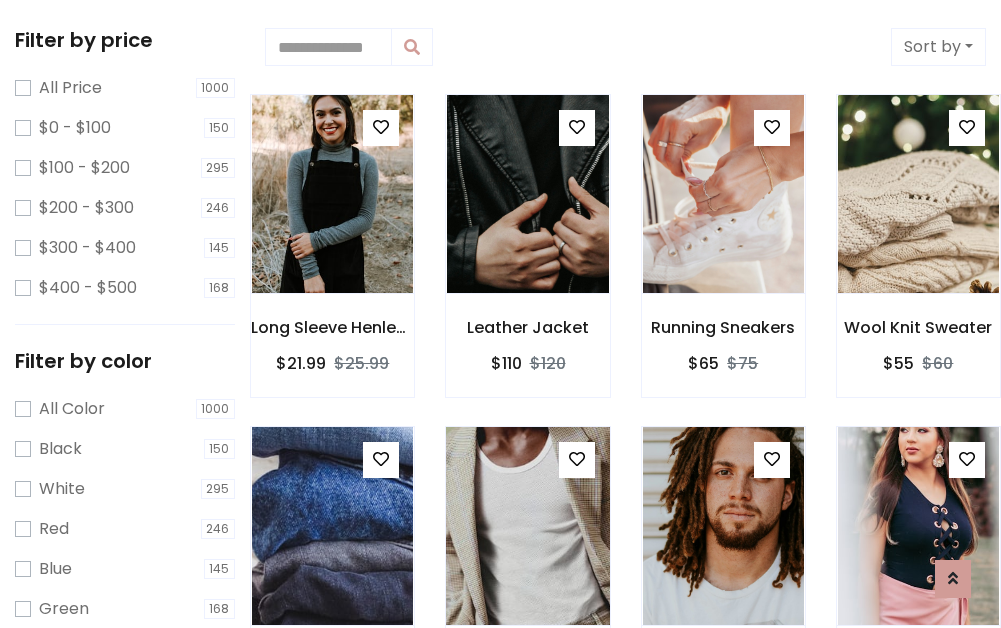click at bounding box center (577, 459) 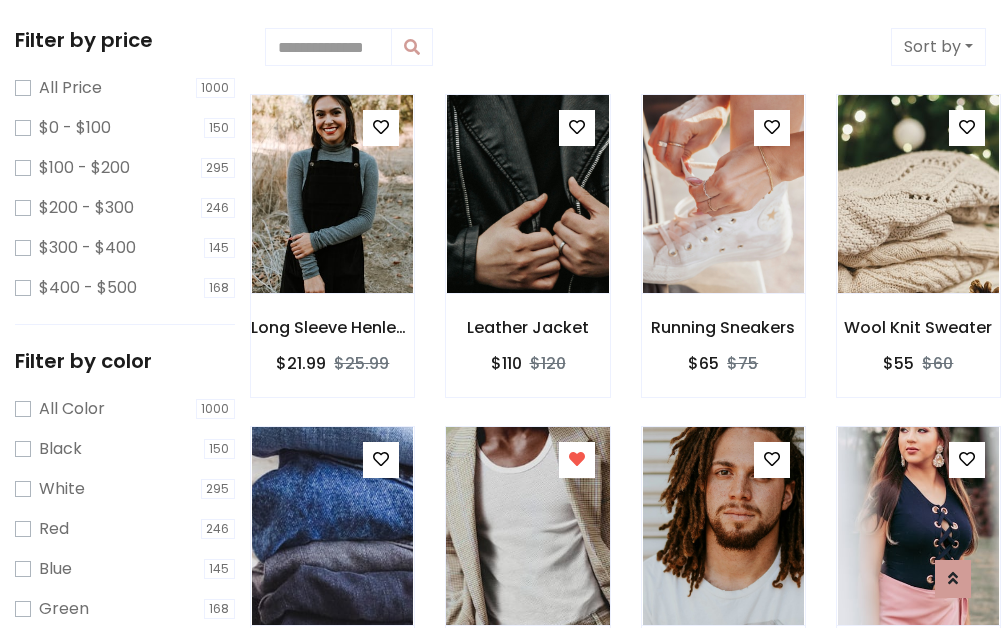 click at bounding box center [527, 526] 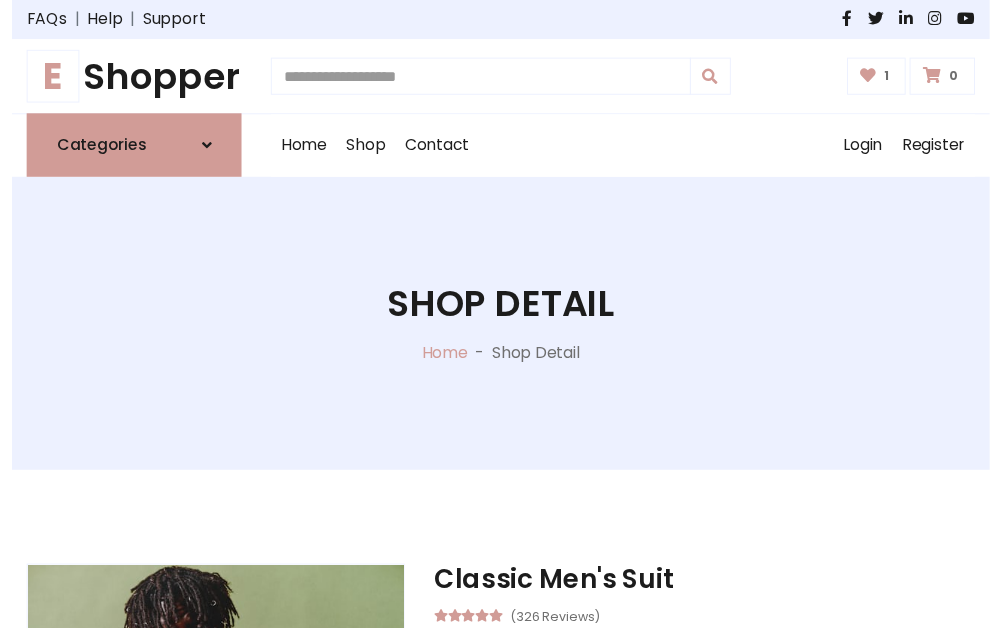 scroll, scrollTop: 262, scrollLeft: 0, axis: vertical 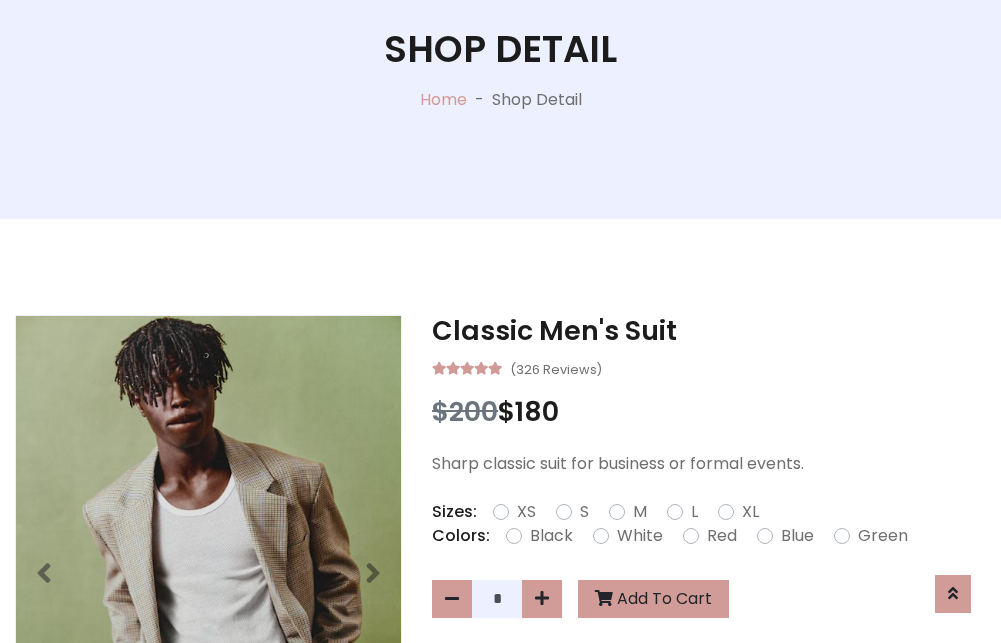 click on "XL" at bounding box center (750, 512) 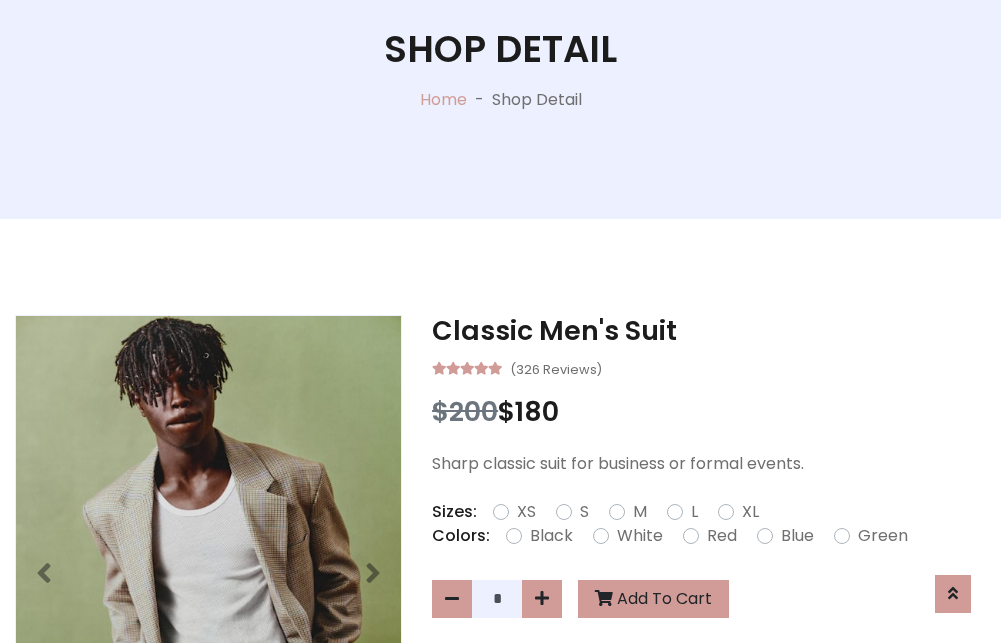 click on "Black" at bounding box center (551, 536) 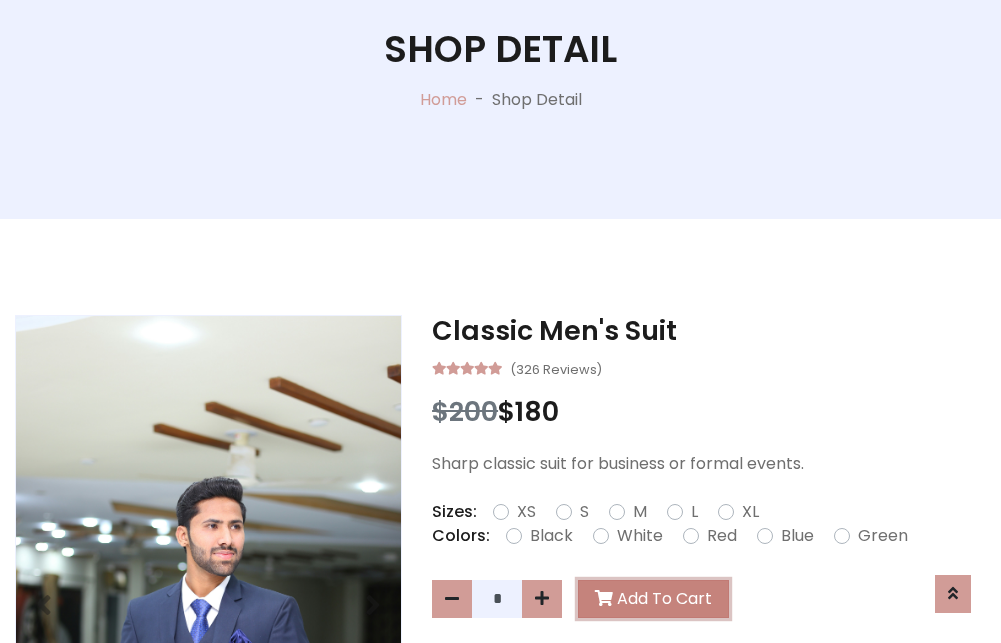 click on "Add To Cart" at bounding box center (653, 599) 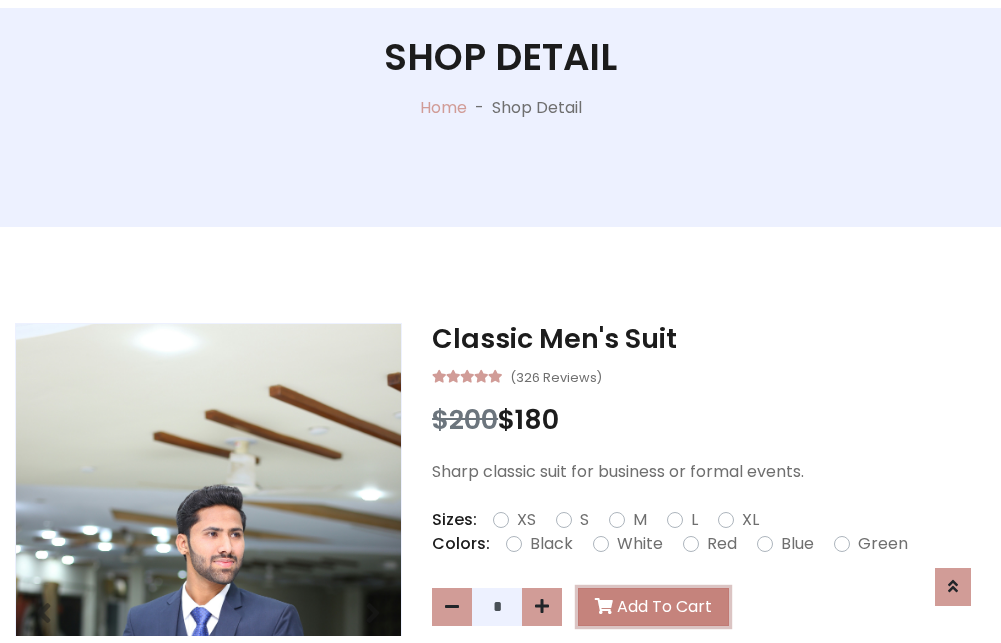 scroll, scrollTop: 0, scrollLeft: 0, axis: both 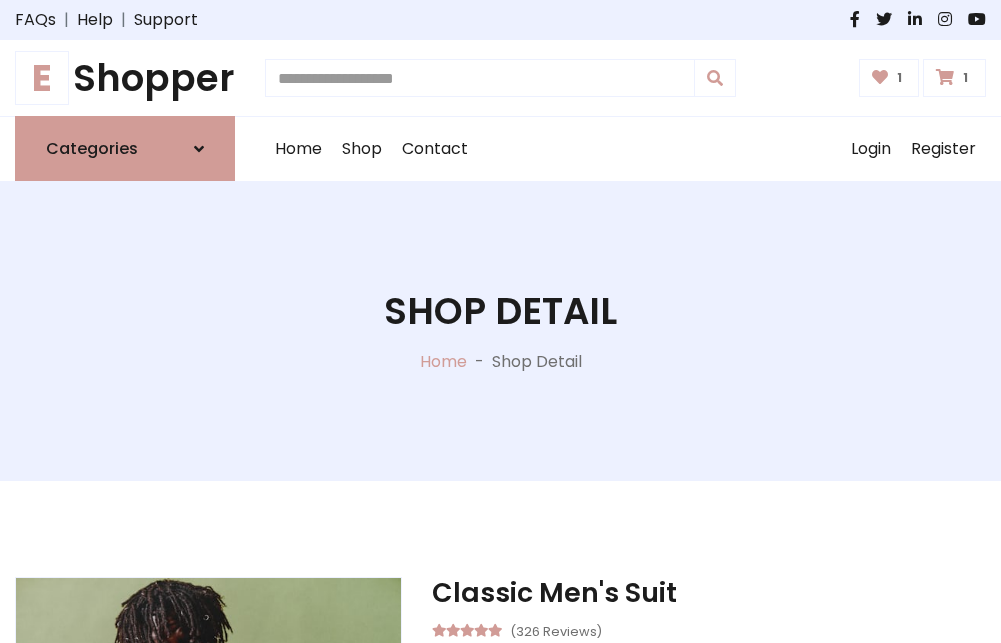 click at bounding box center [945, 77] 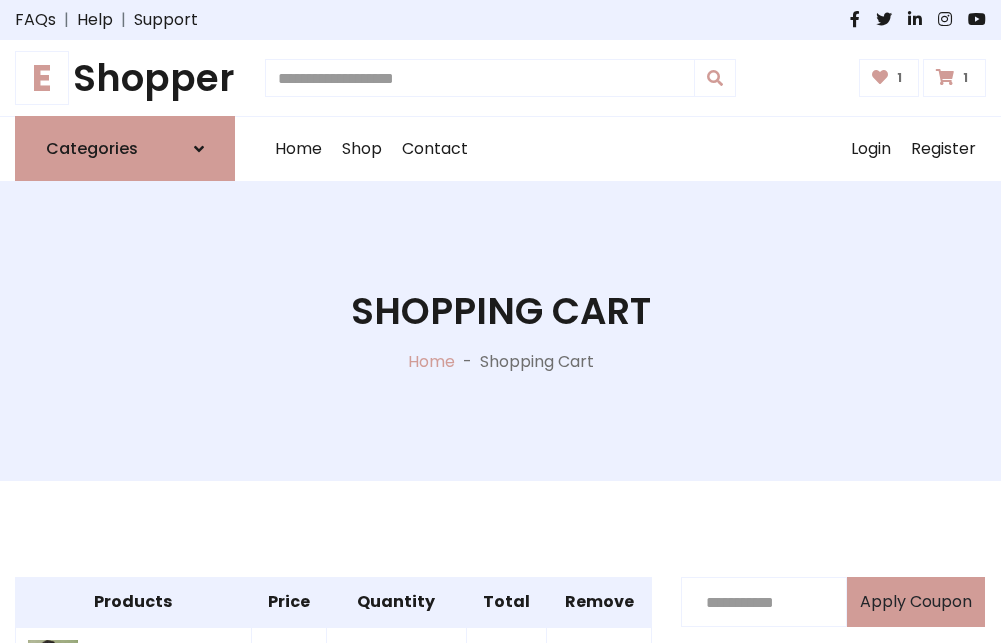 scroll, scrollTop: 570, scrollLeft: 0, axis: vertical 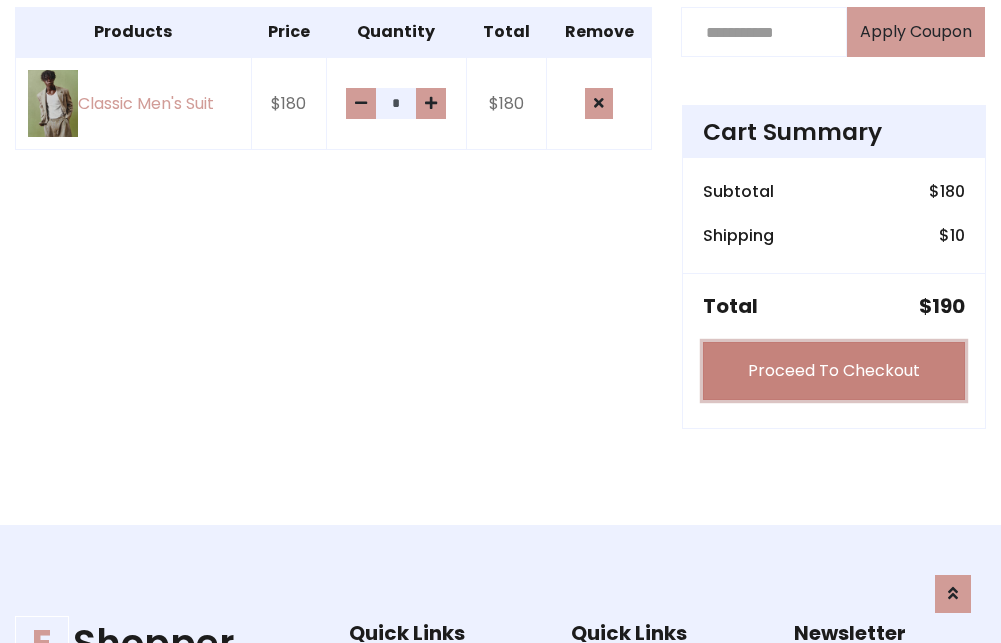 click on "Proceed To Checkout" at bounding box center [834, 371] 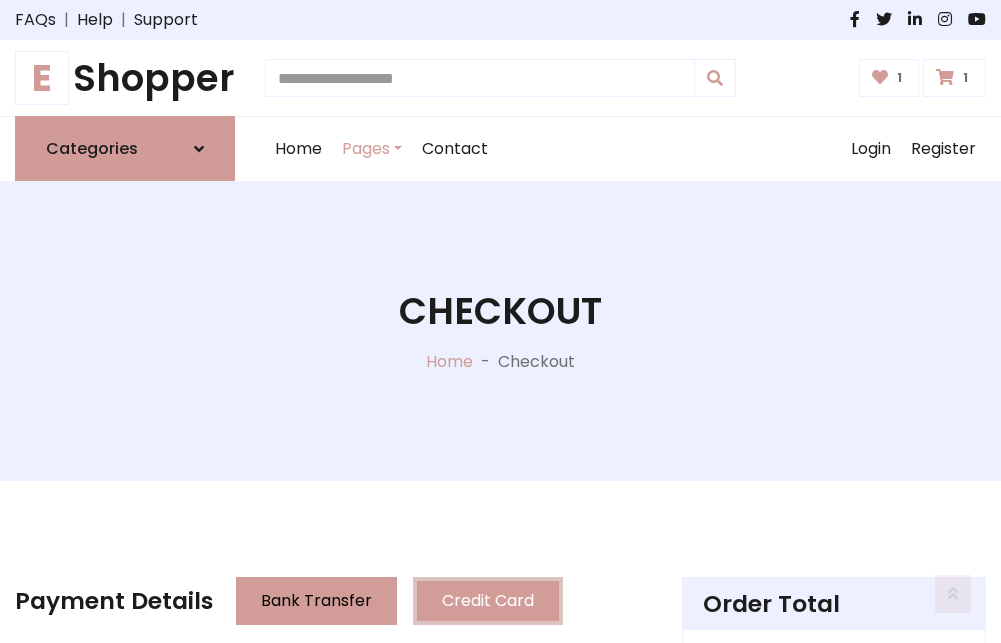 scroll, scrollTop: 201, scrollLeft: 0, axis: vertical 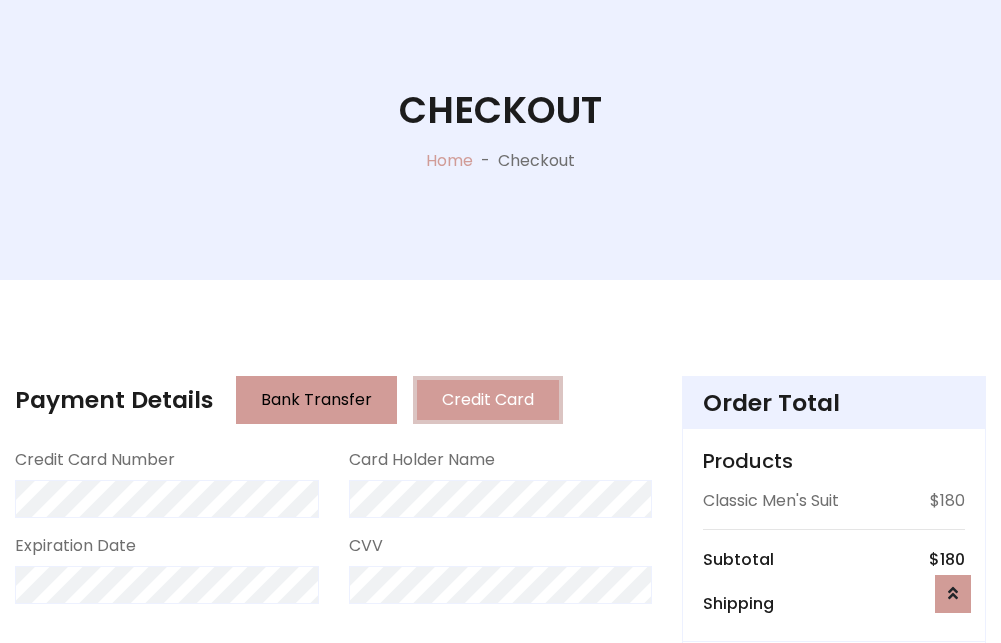 click on "Go to shipping" at bounding box center [834, 817] 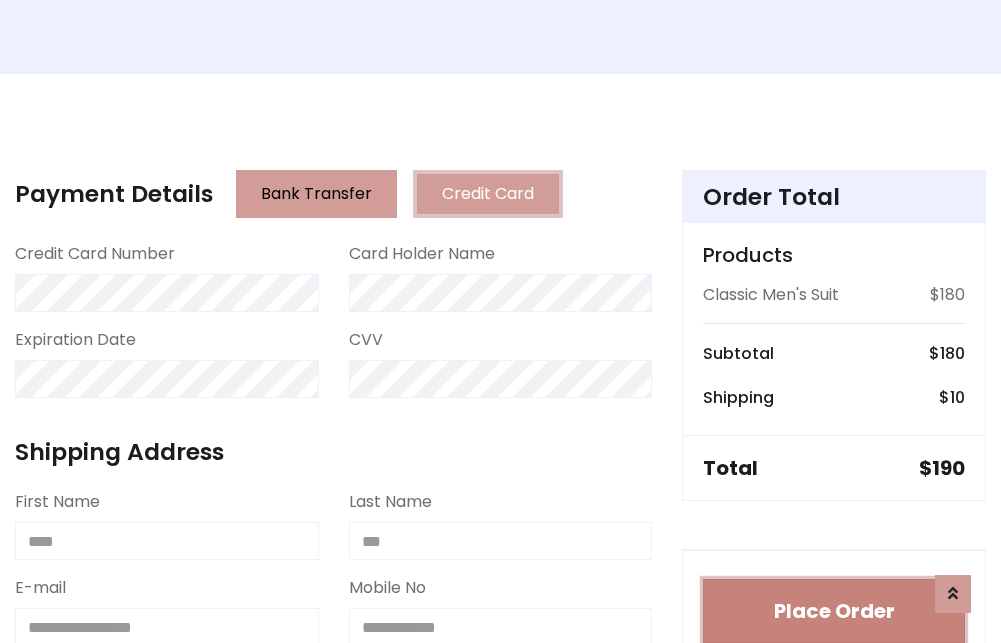 type 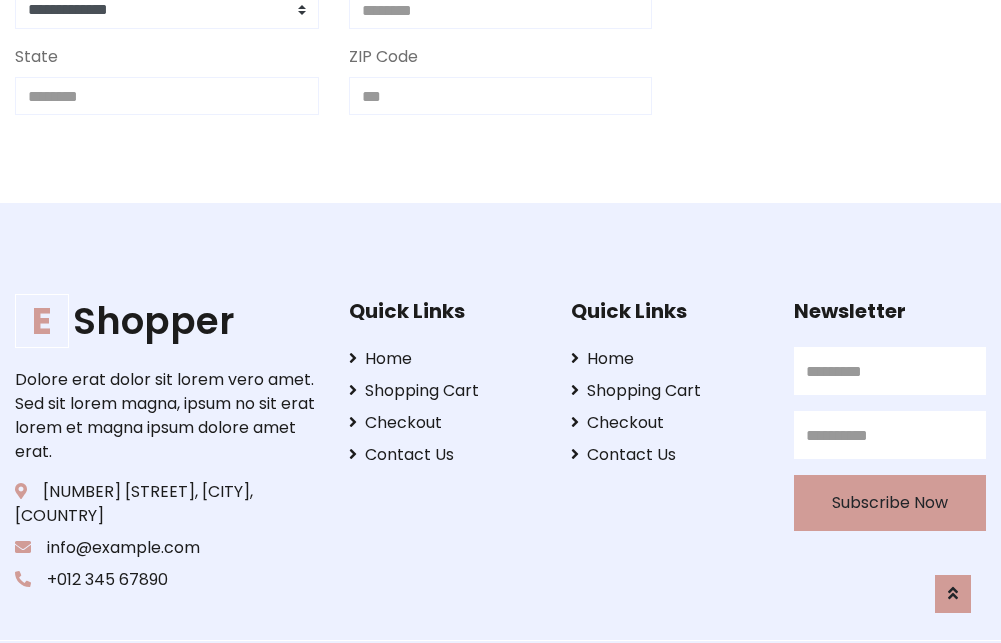 scroll, scrollTop: 713, scrollLeft: 0, axis: vertical 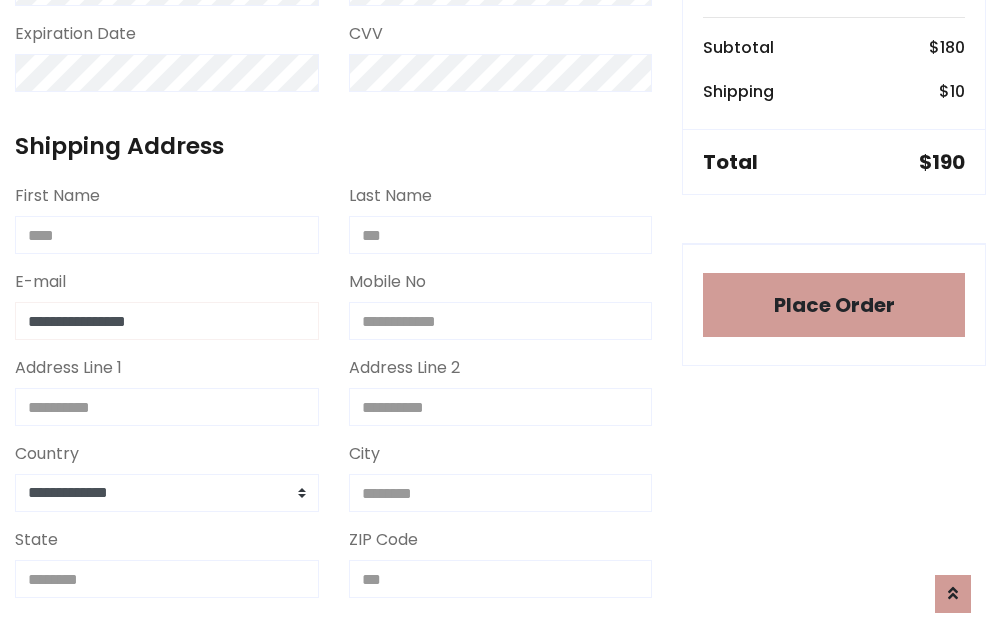 type on "**********" 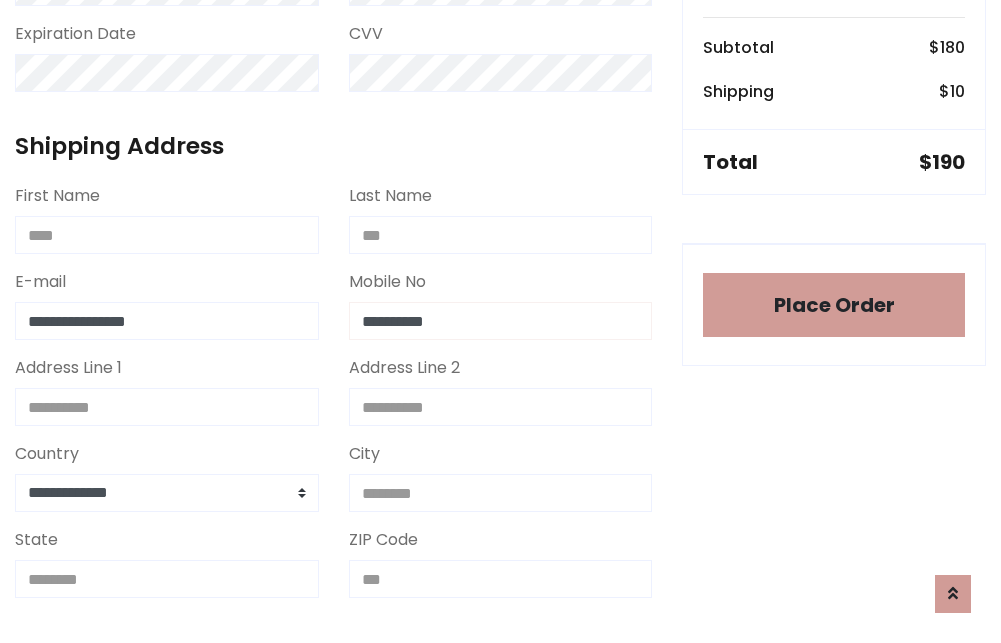 scroll, scrollTop: 573, scrollLeft: 0, axis: vertical 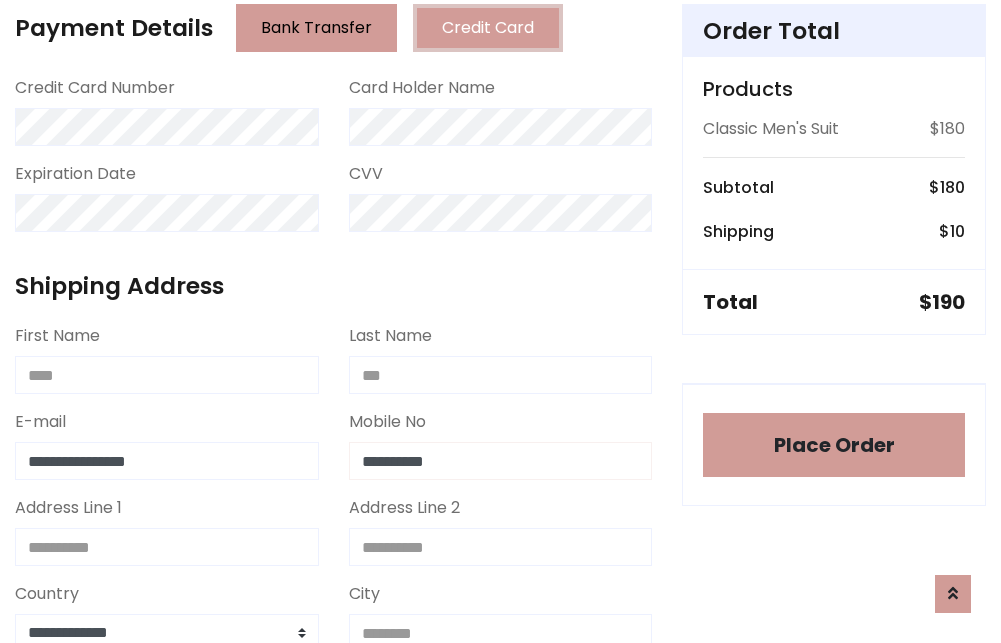 type on "**********" 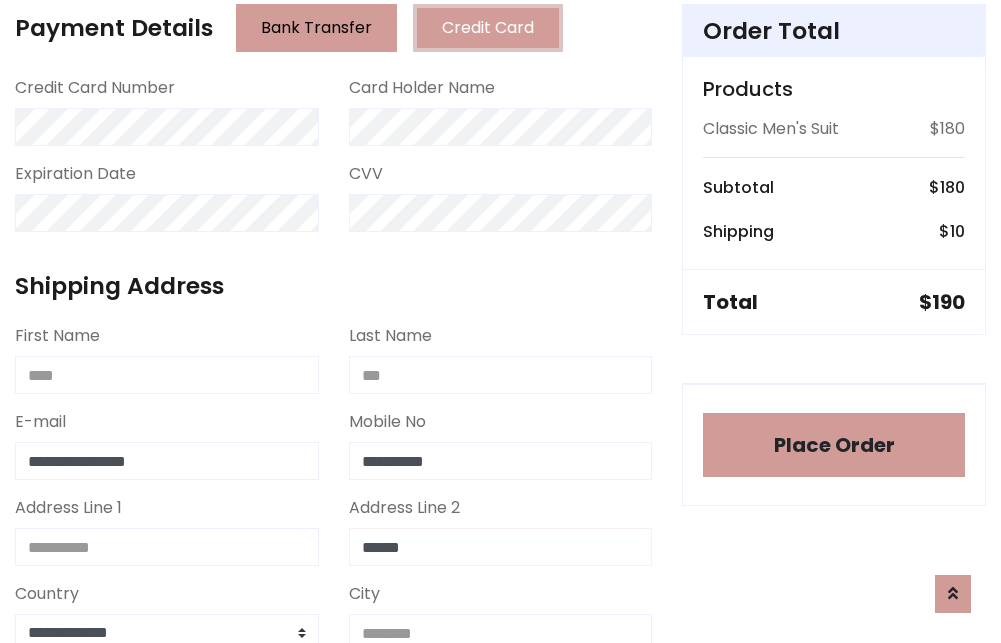 type on "******" 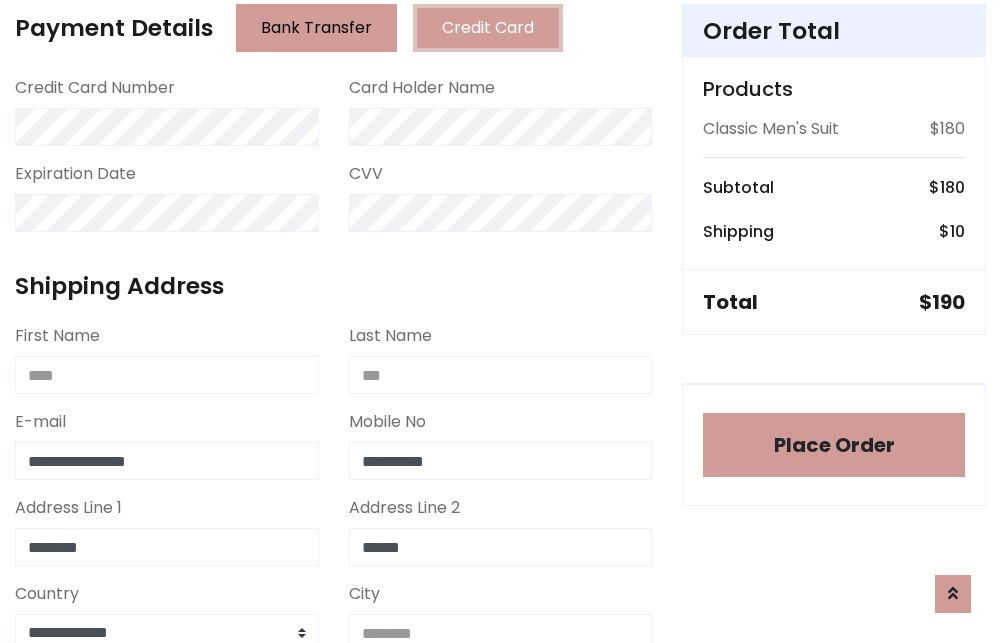 type on "********" 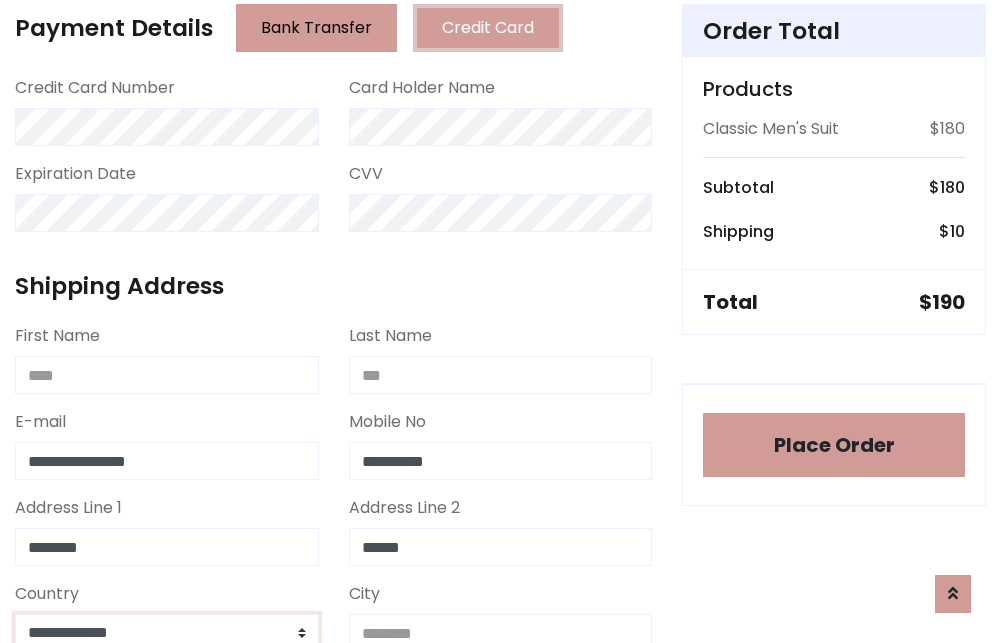 select on "*******" 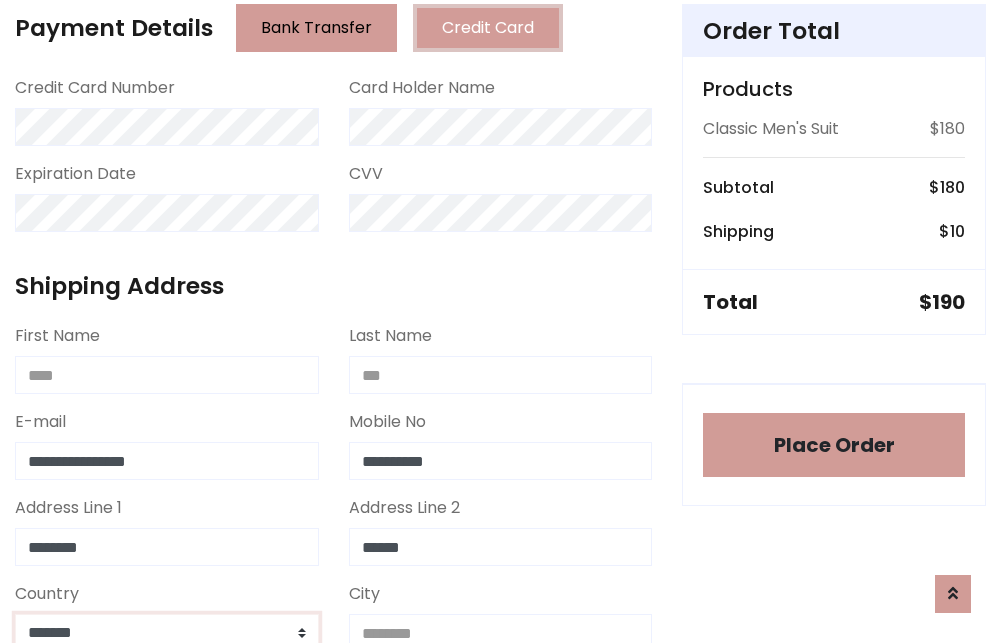 scroll, scrollTop: 583, scrollLeft: 0, axis: vertical 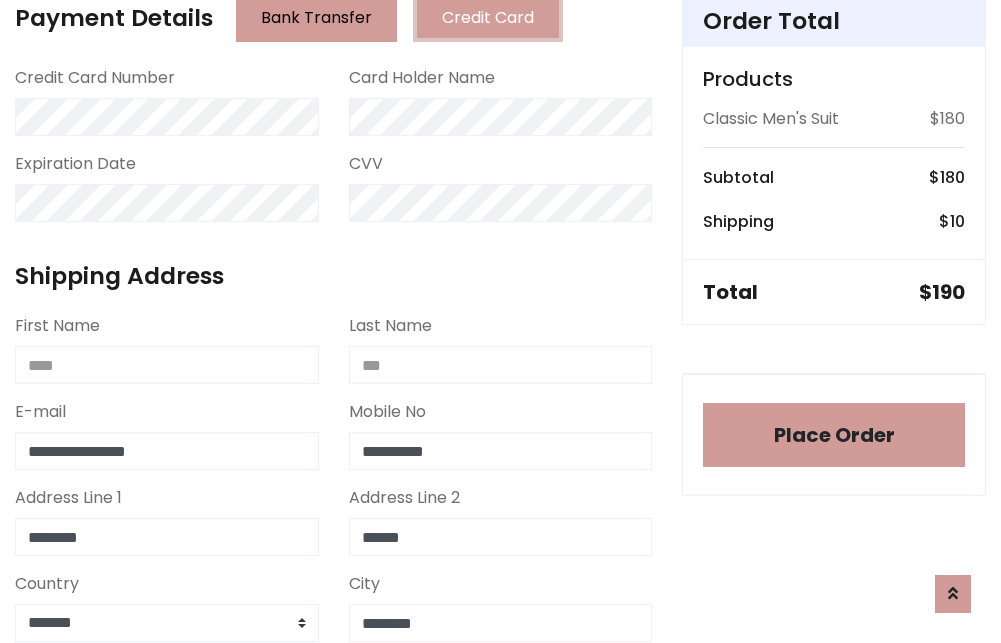 type on "********" 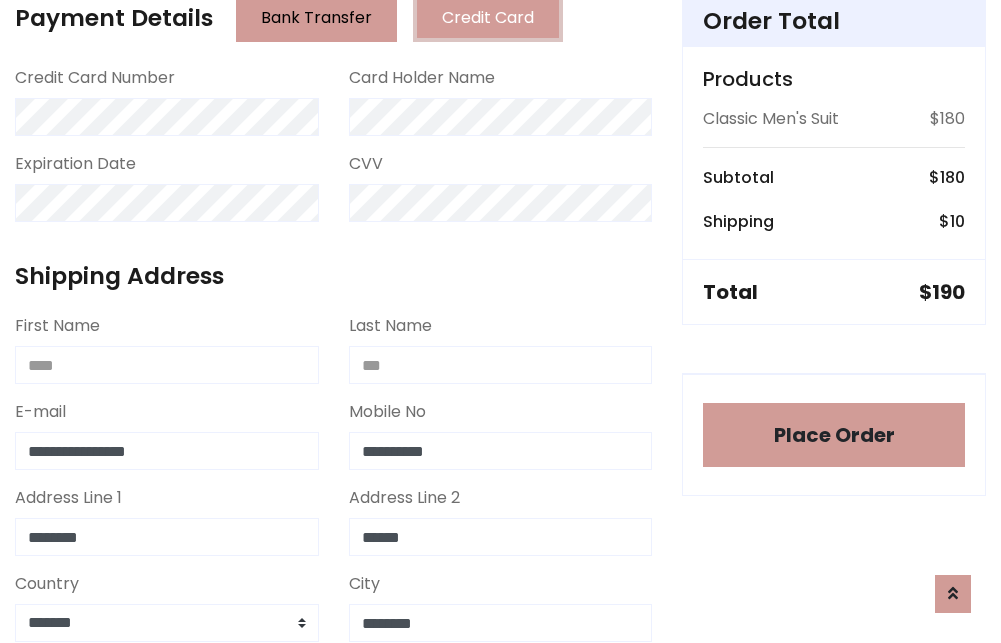 scroll, scrollTop: 971, scrollLeft: 0, axis: vertical 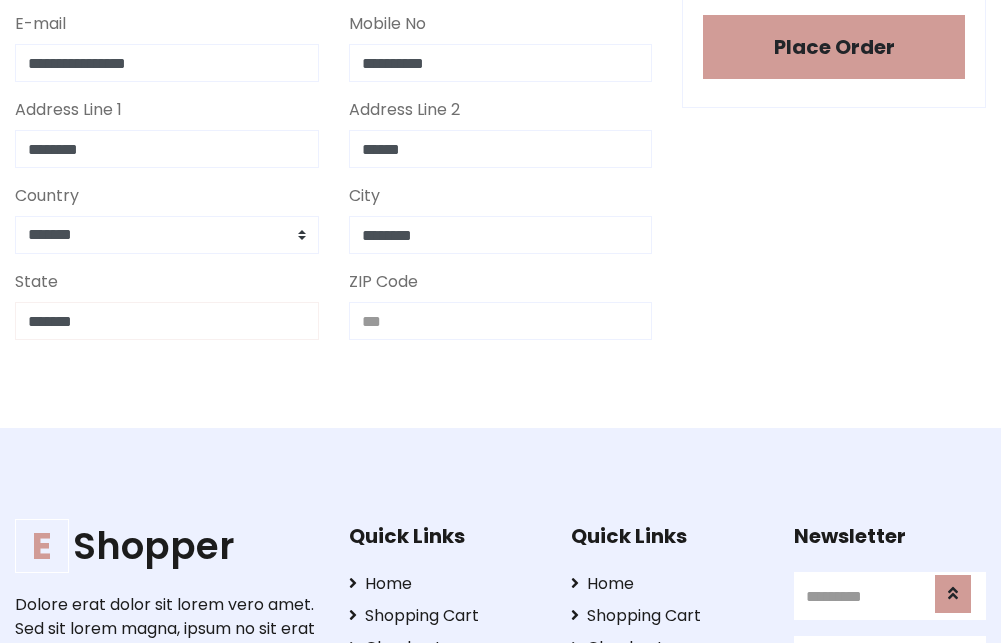 type on "*******" 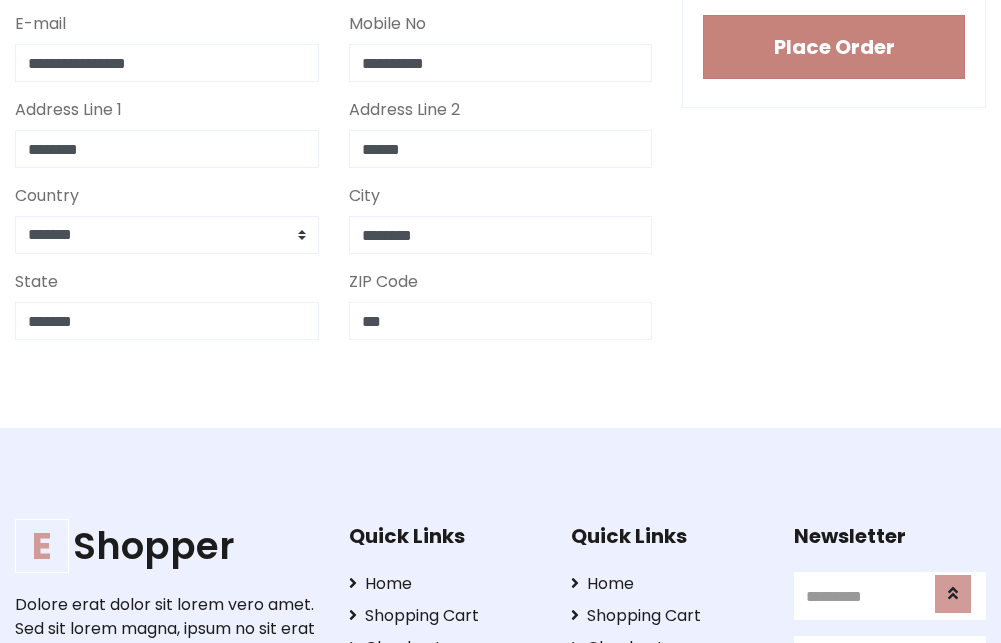 type on "***" 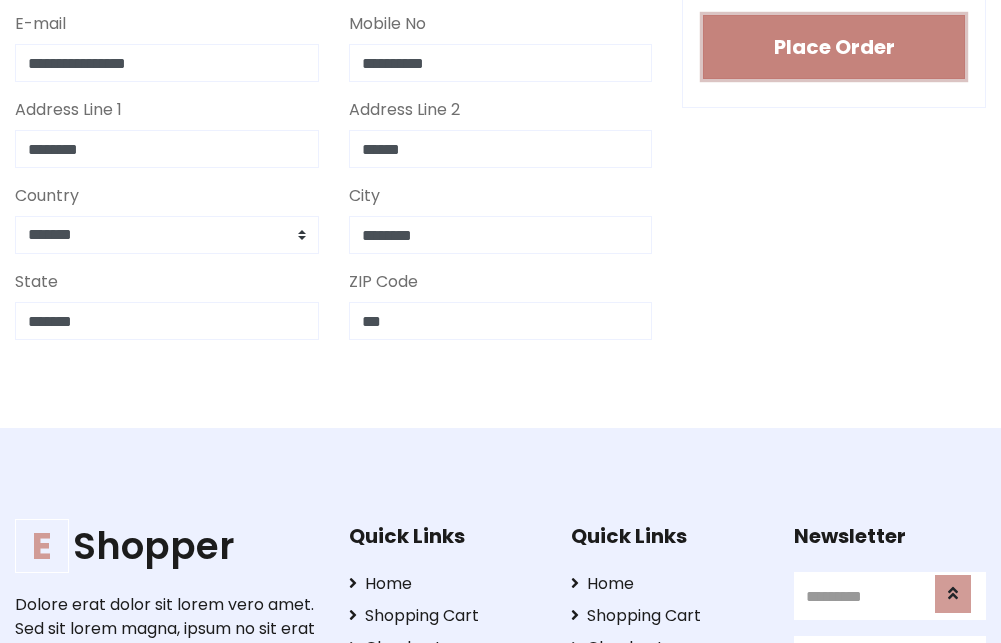 click on "Place Order" at bounding box center (834, 47) 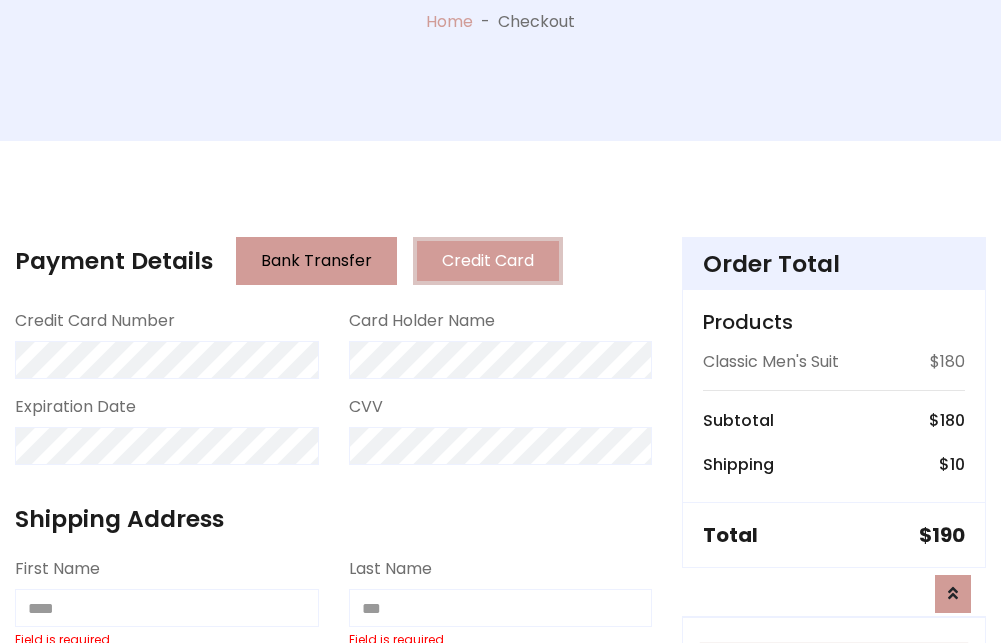 scroll, scrollTop: 0, scrollLeft: 0, axis: both 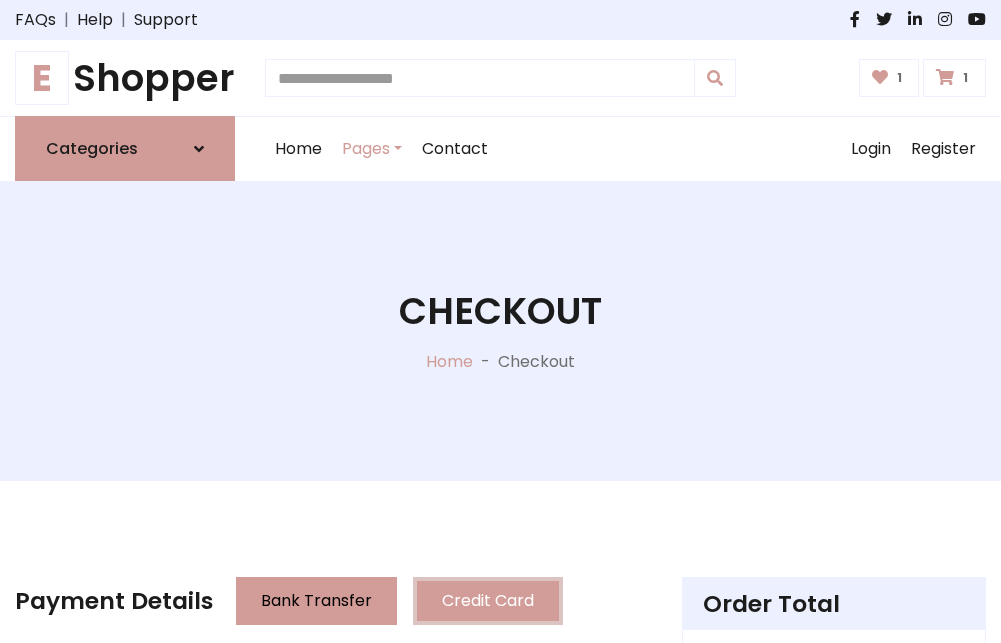 click on "E" at bounding box center (42, 78) 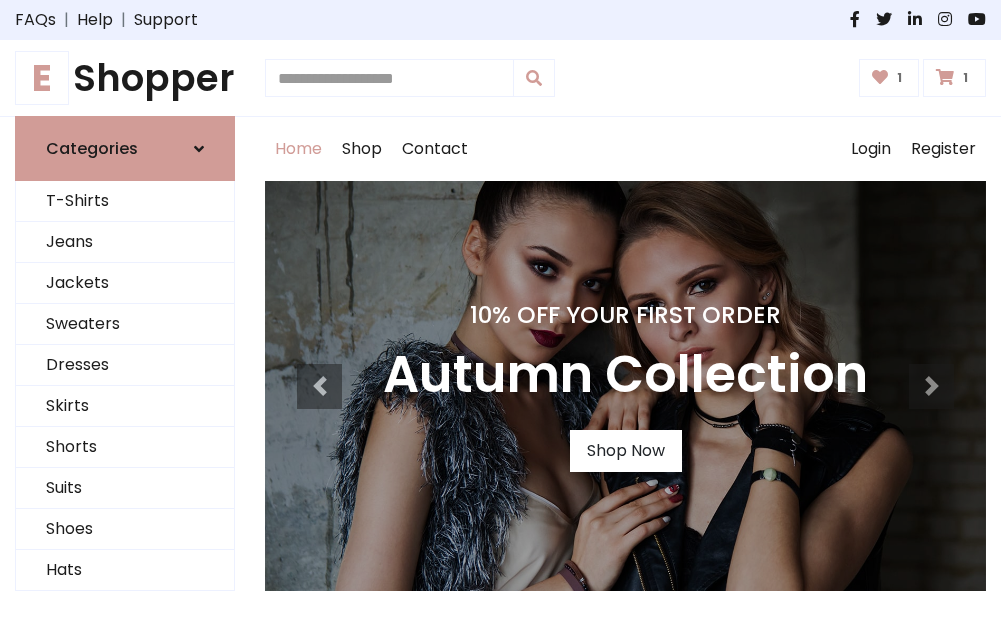 scroll, scrollTop: 0, scrollLeft: 0, axis: both 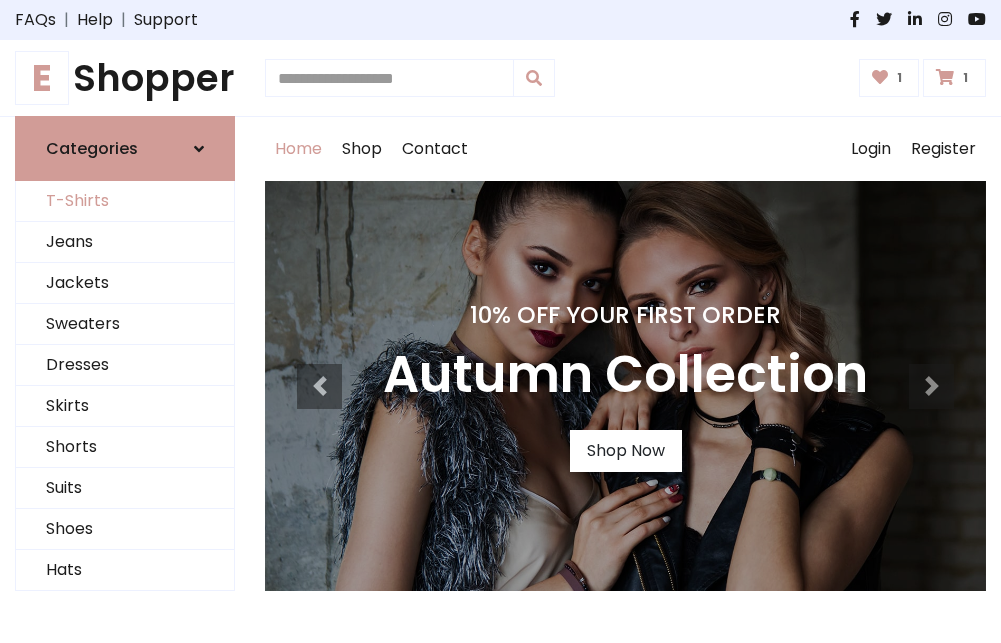 click on "T-Shirts" at bounding box center [125, 201] 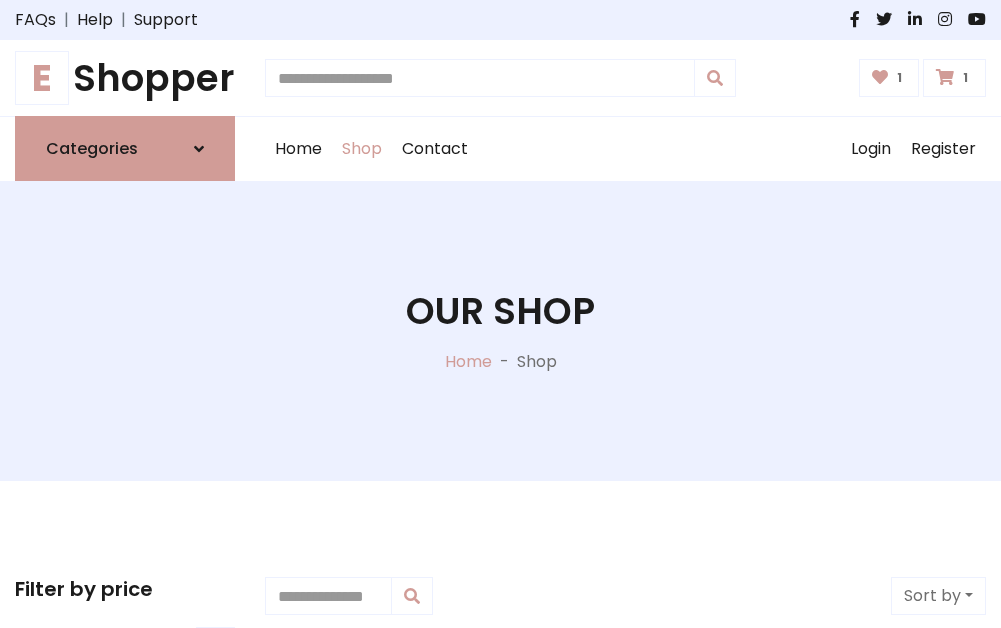 scroll, scrollTop: 0, scrollLeft: 0, axis: both 